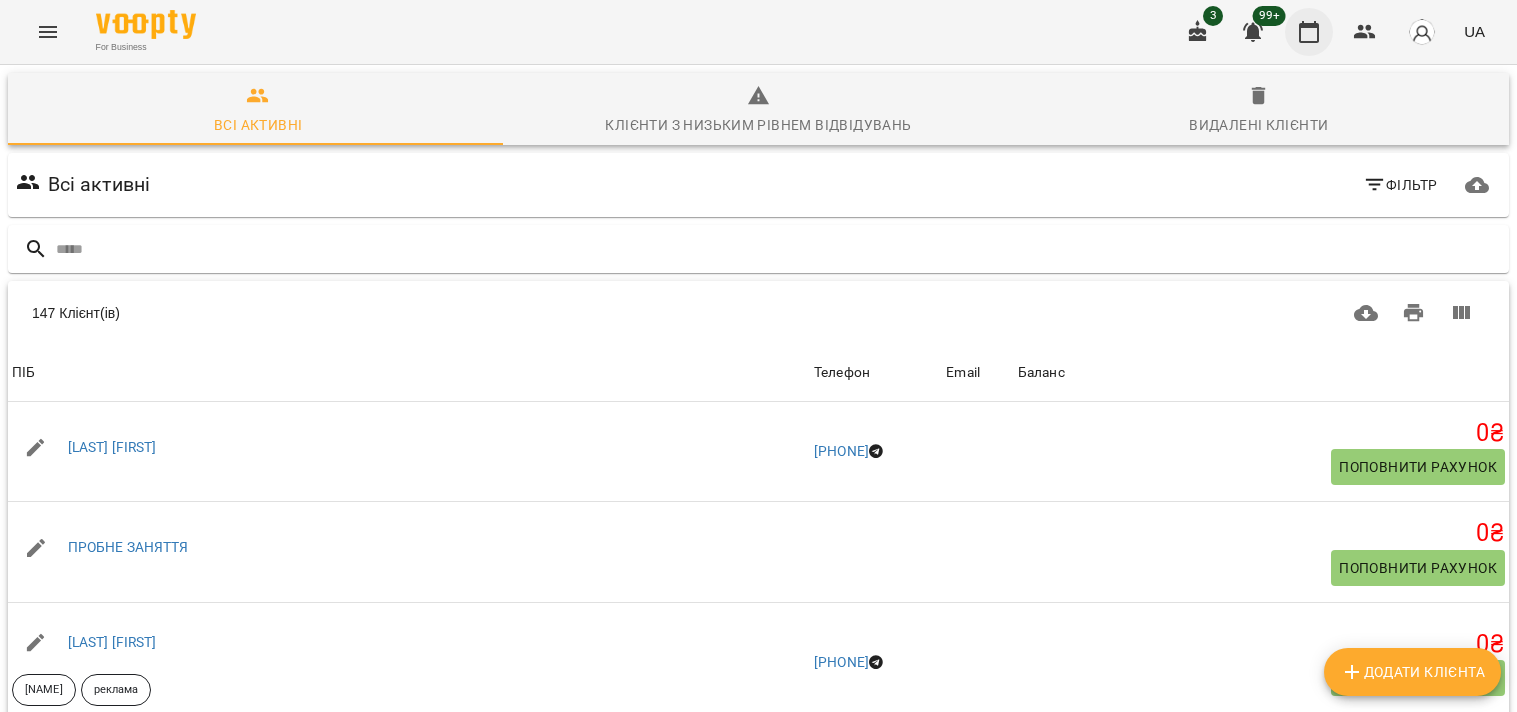 scroll, scrollTop: 0, scrollLeft: 0, axis: both 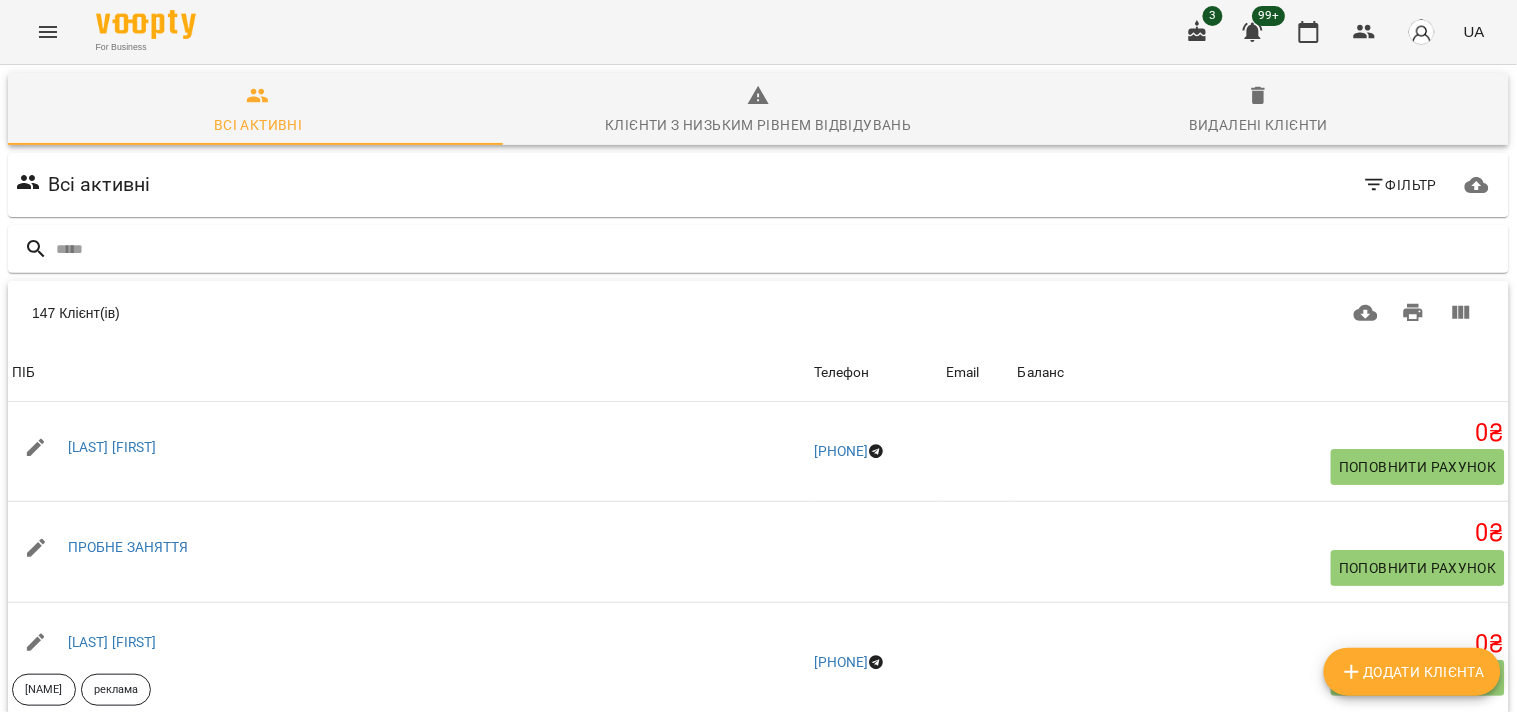 click 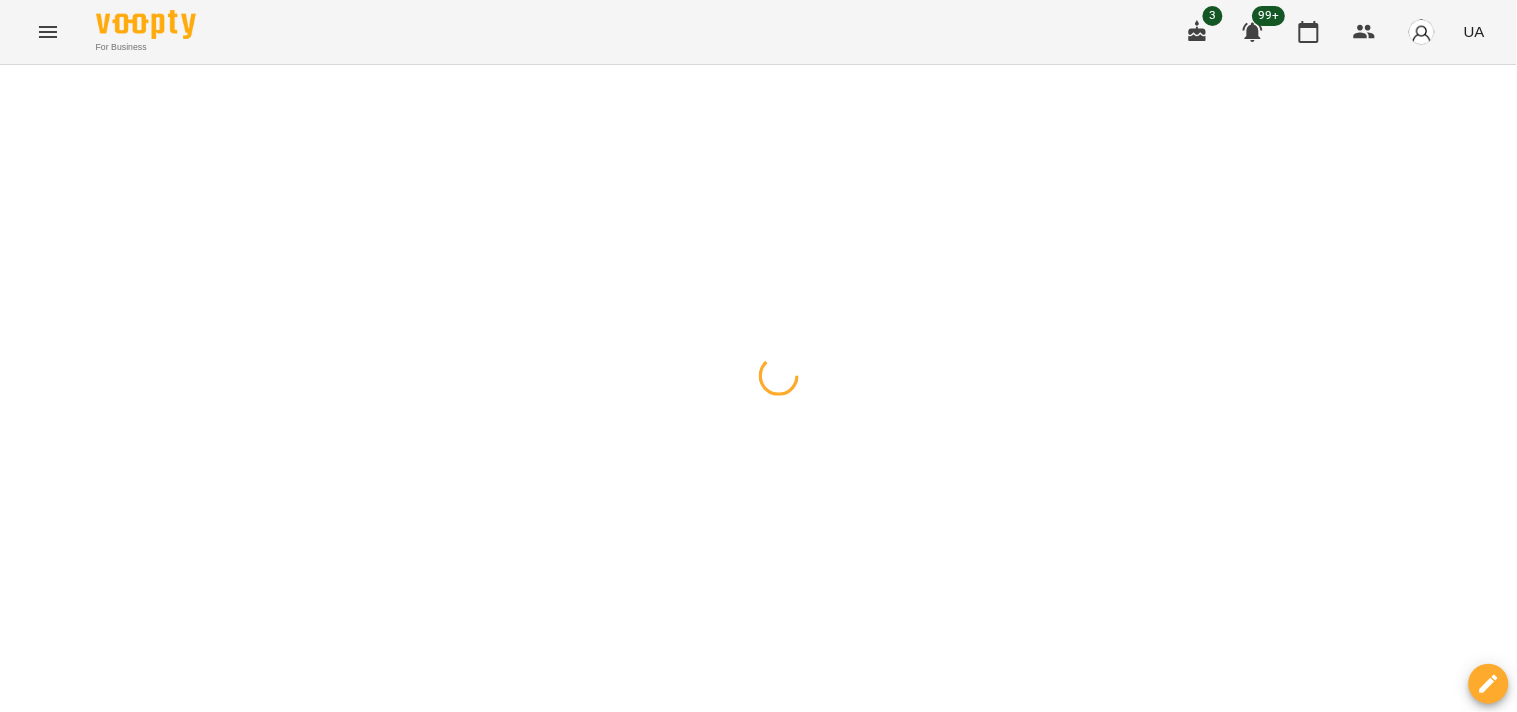 click at bounding box center (20, 89) 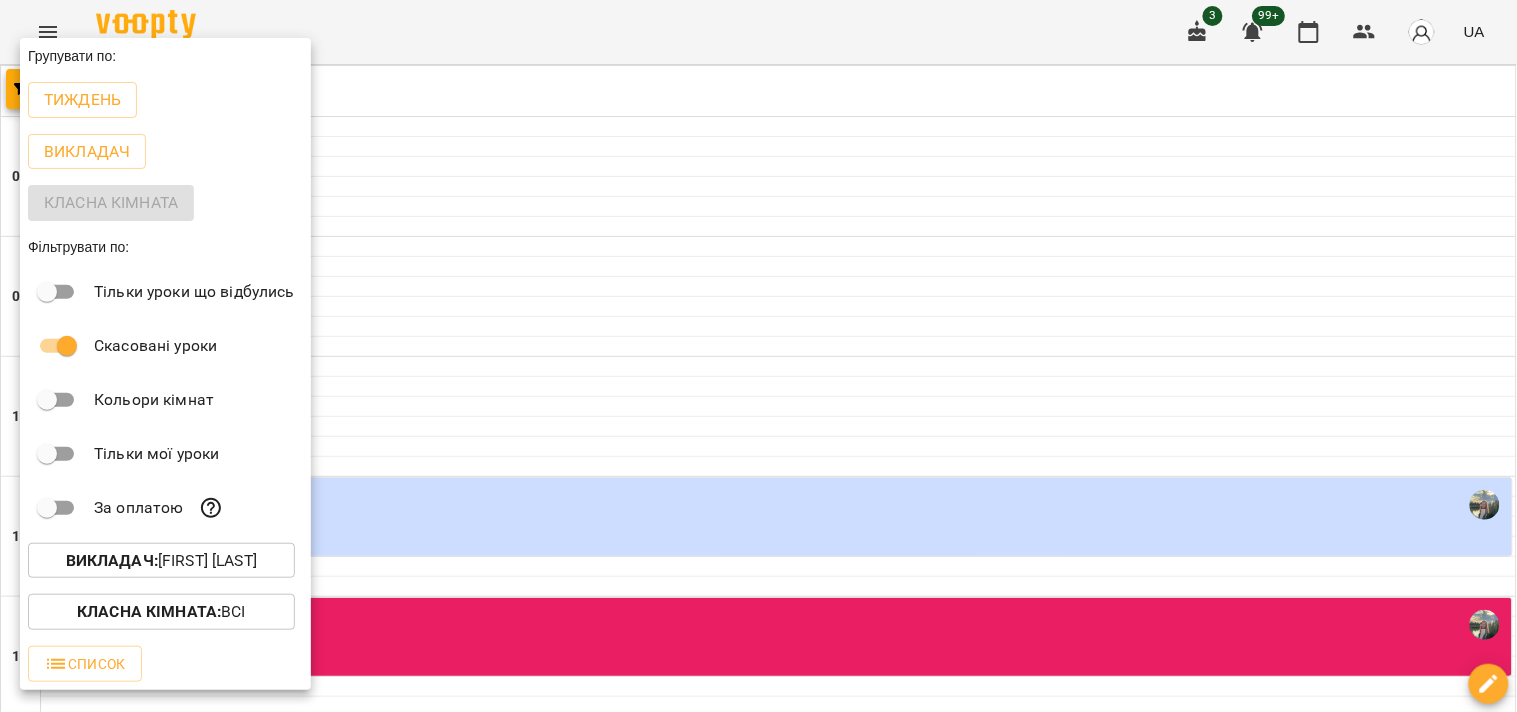 click on "[LAST] : [FIRST] [LAST]" at bounding box center (161, 561) 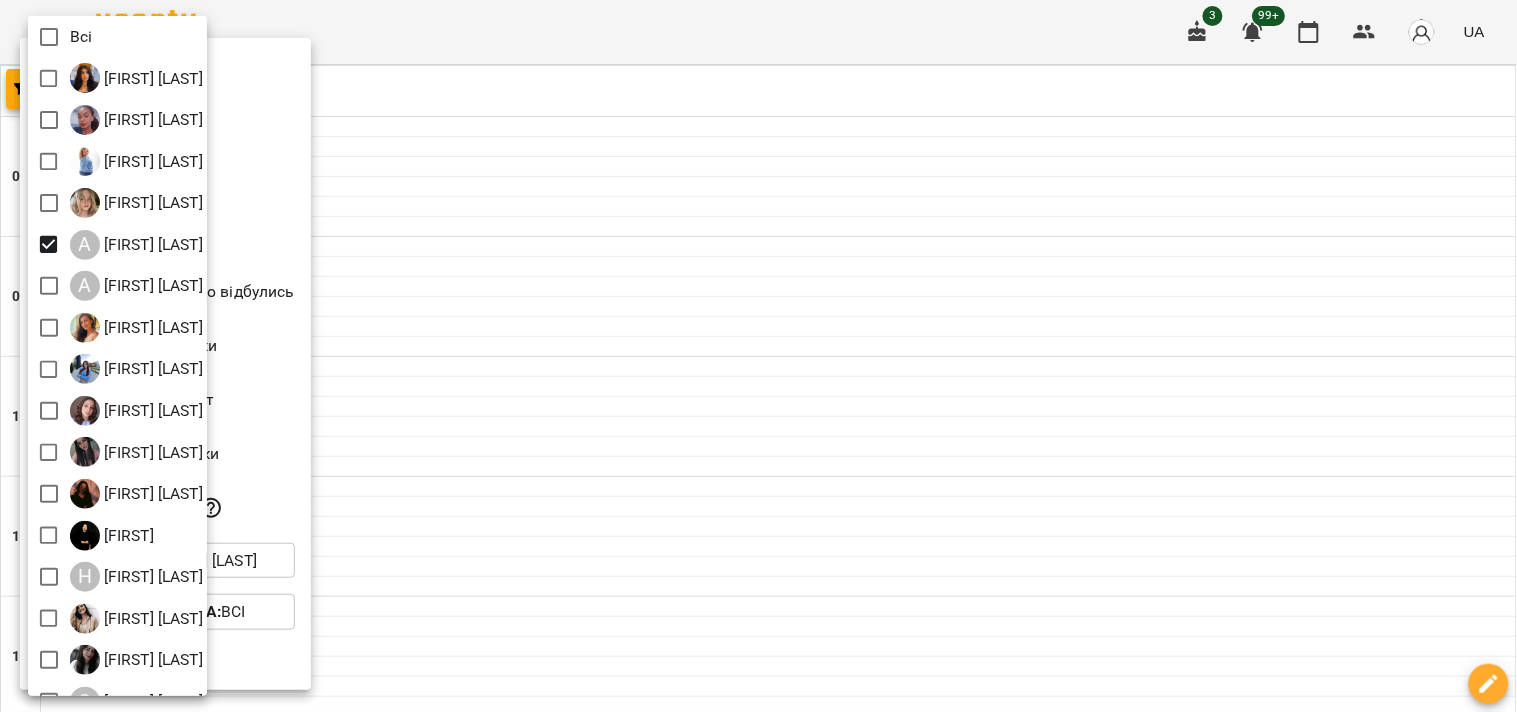 click at bounding box center (758, 356) 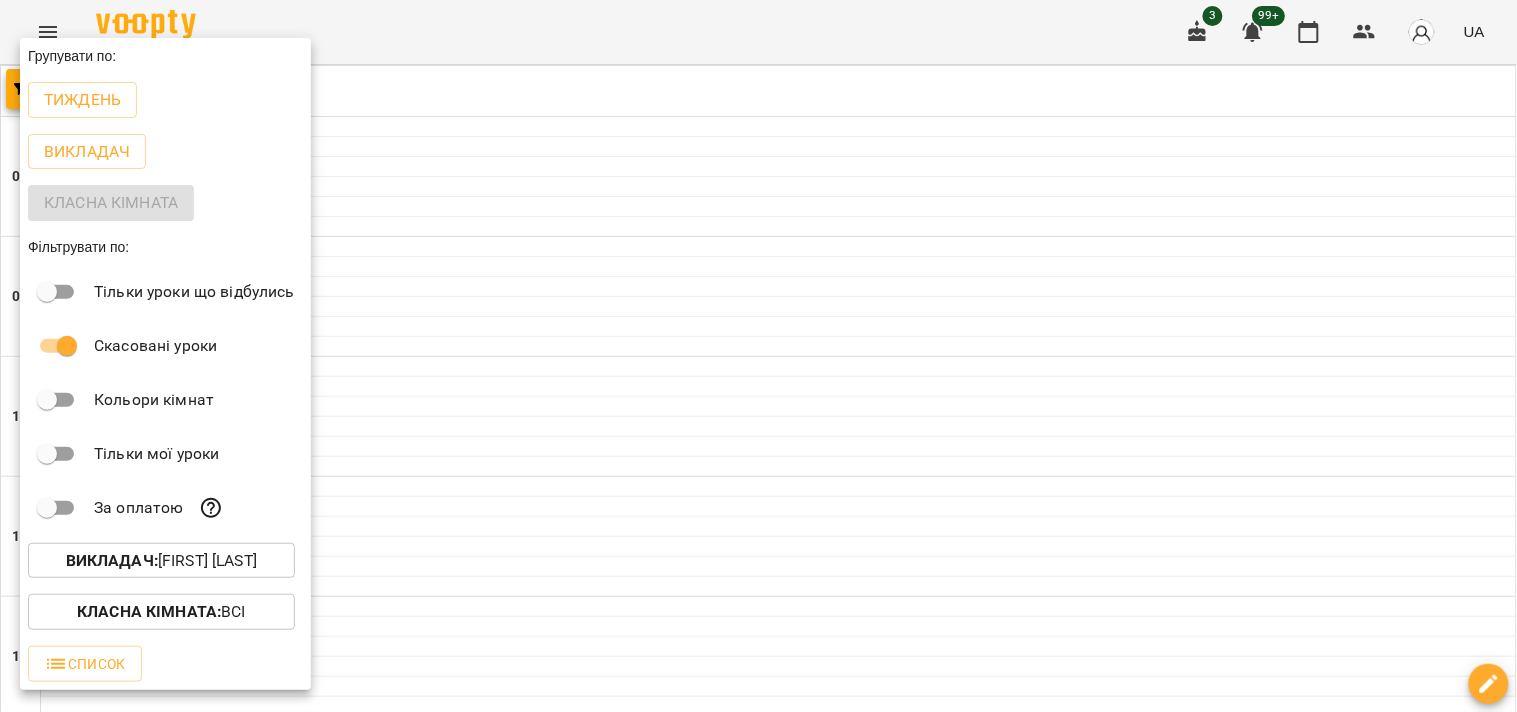 click at bounding box center [758, 356] 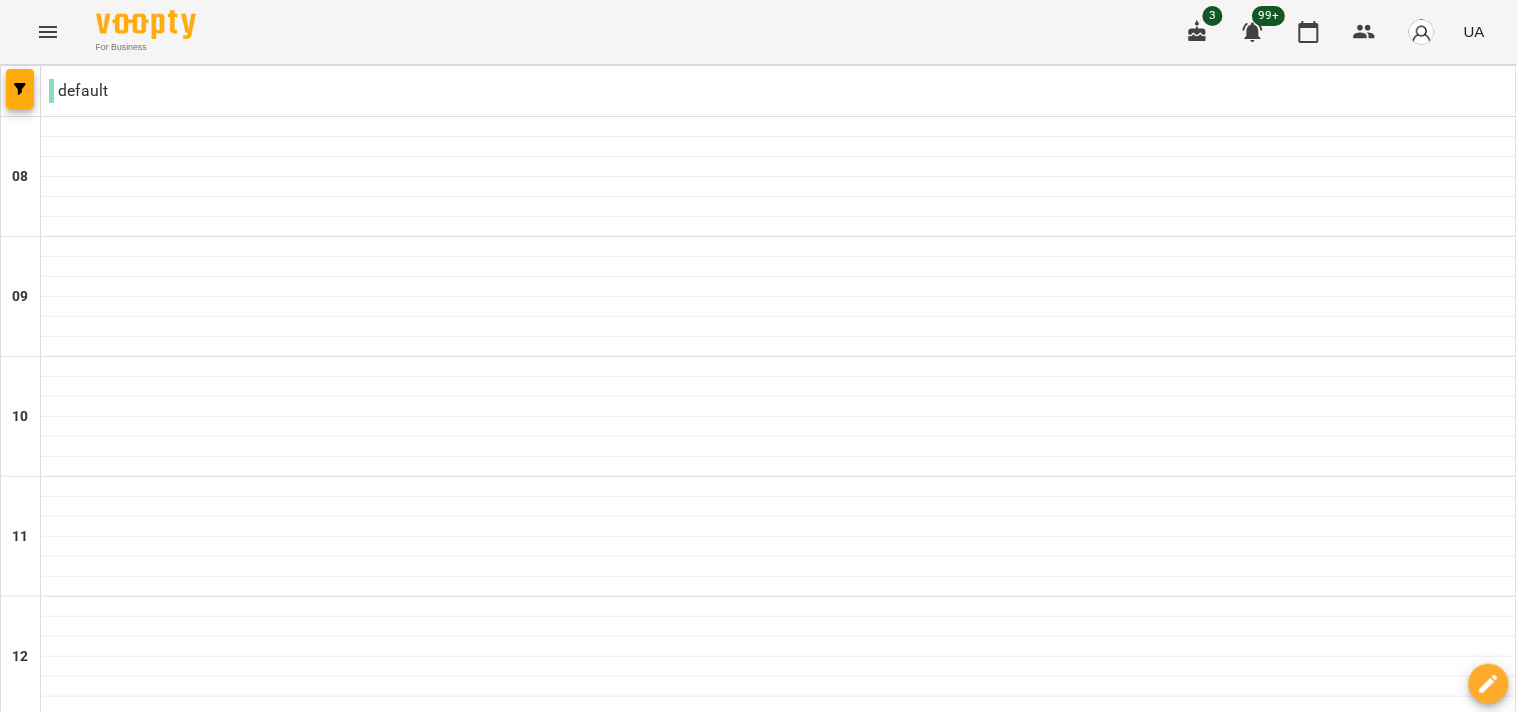 click on "пн" at bounding box center [38, 1823] 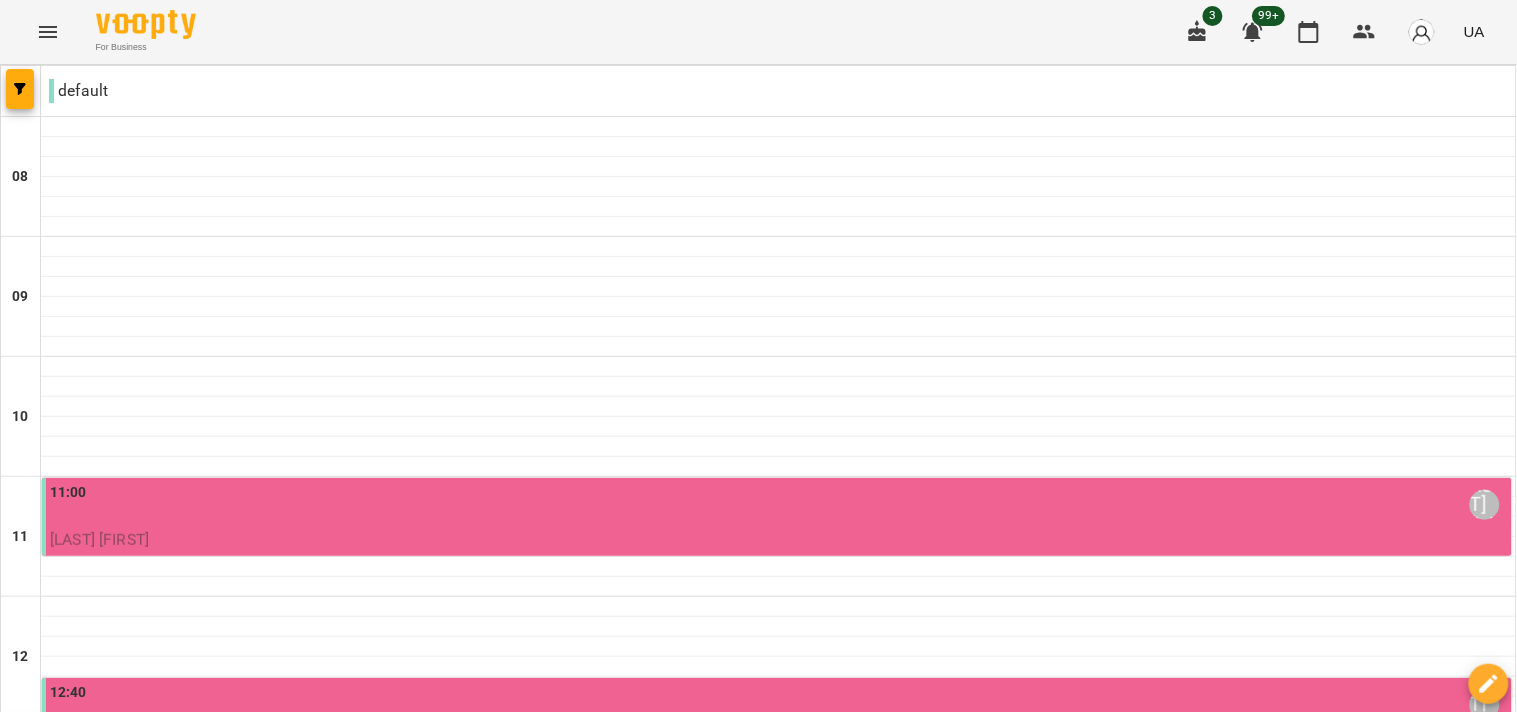 scroll, scrollTop: 884, scrollLeft: 0, axis: vertical 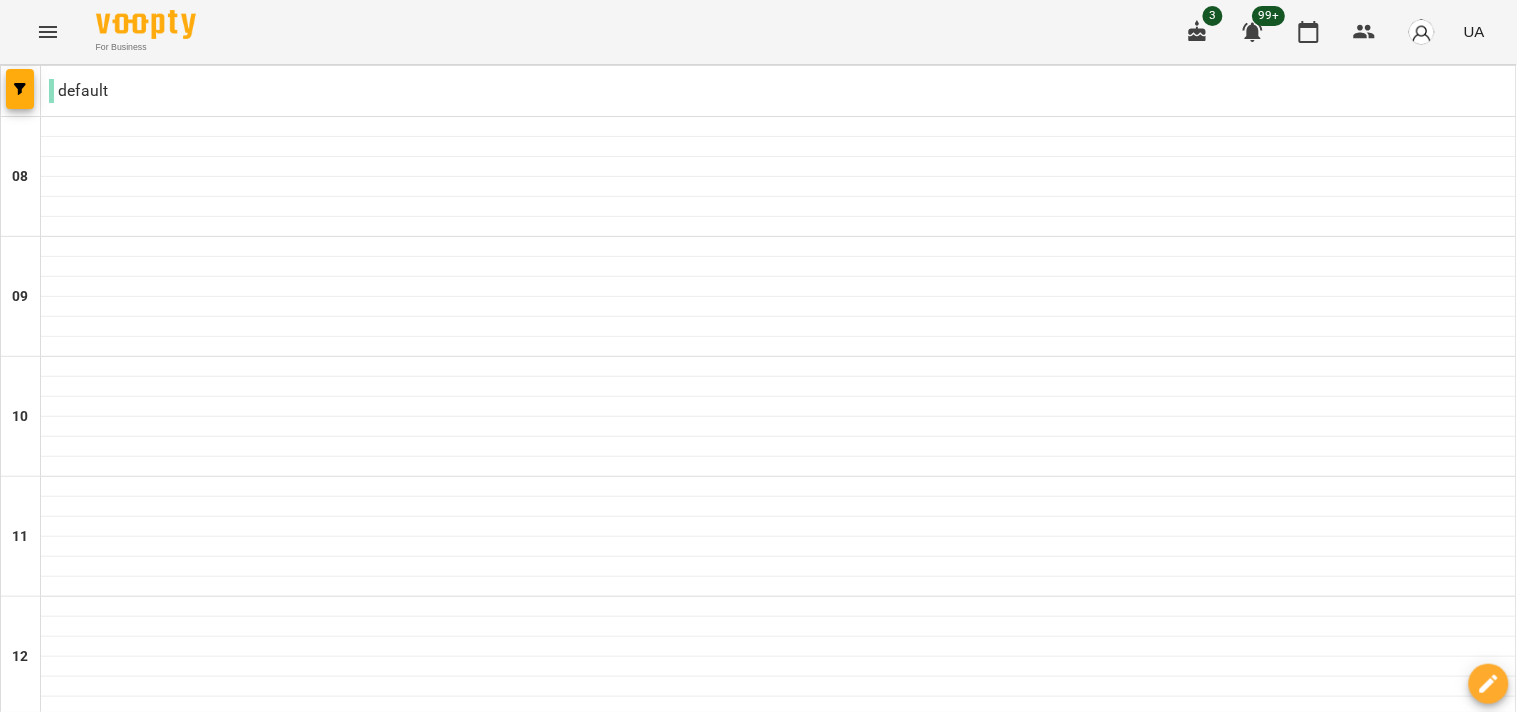 click on "16 лип" at bounding box center [640, 1842] 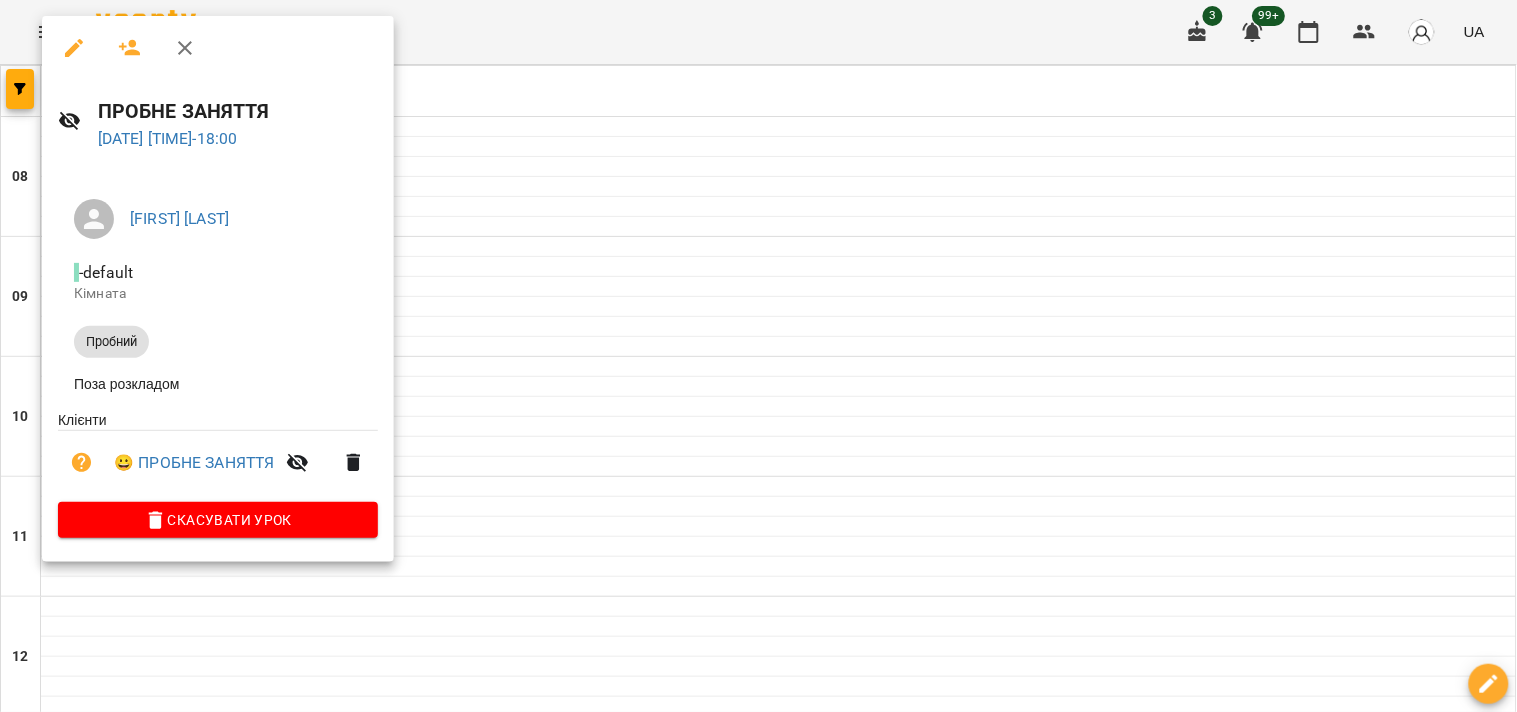 click at bounding box center (758, 356) 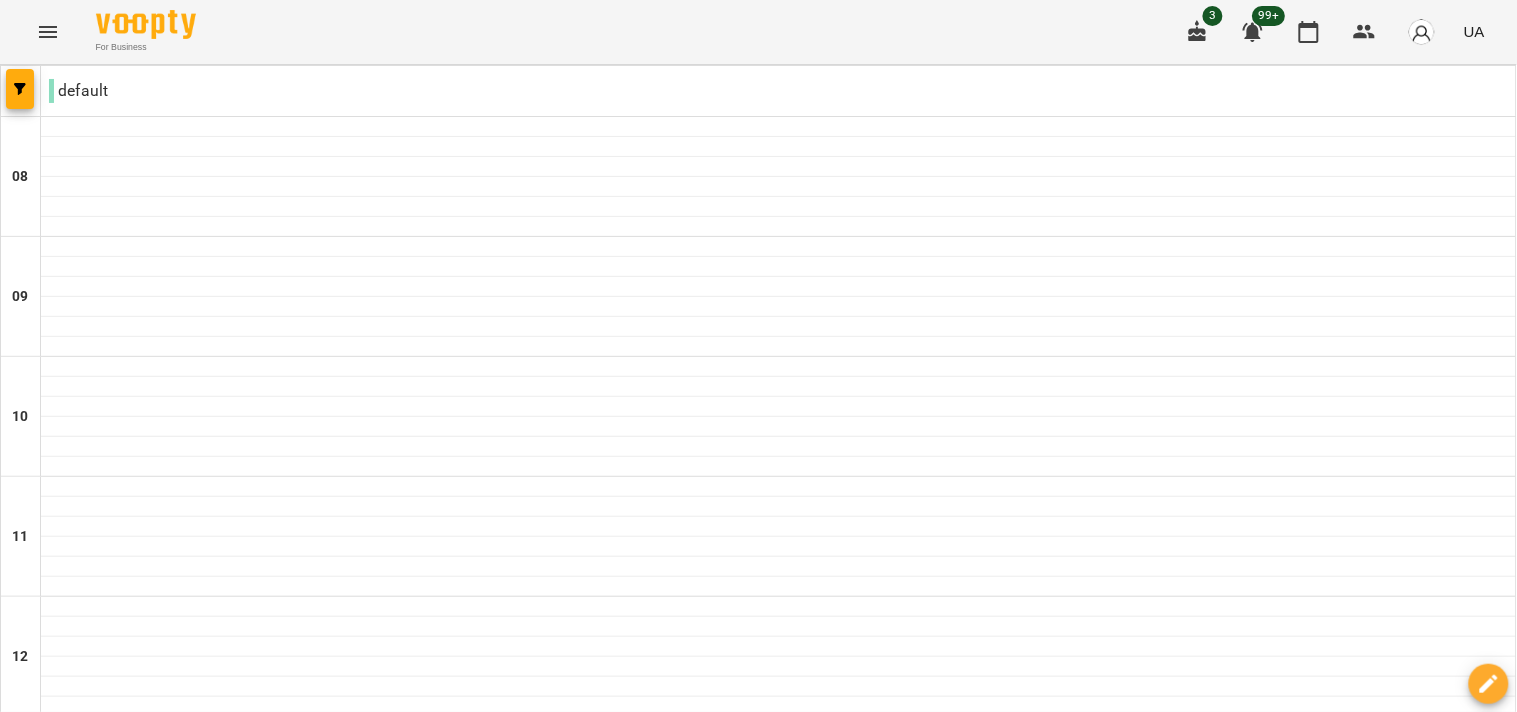 scroll, scrollTop: 1217, scrollLeft: 0, axis: vertical 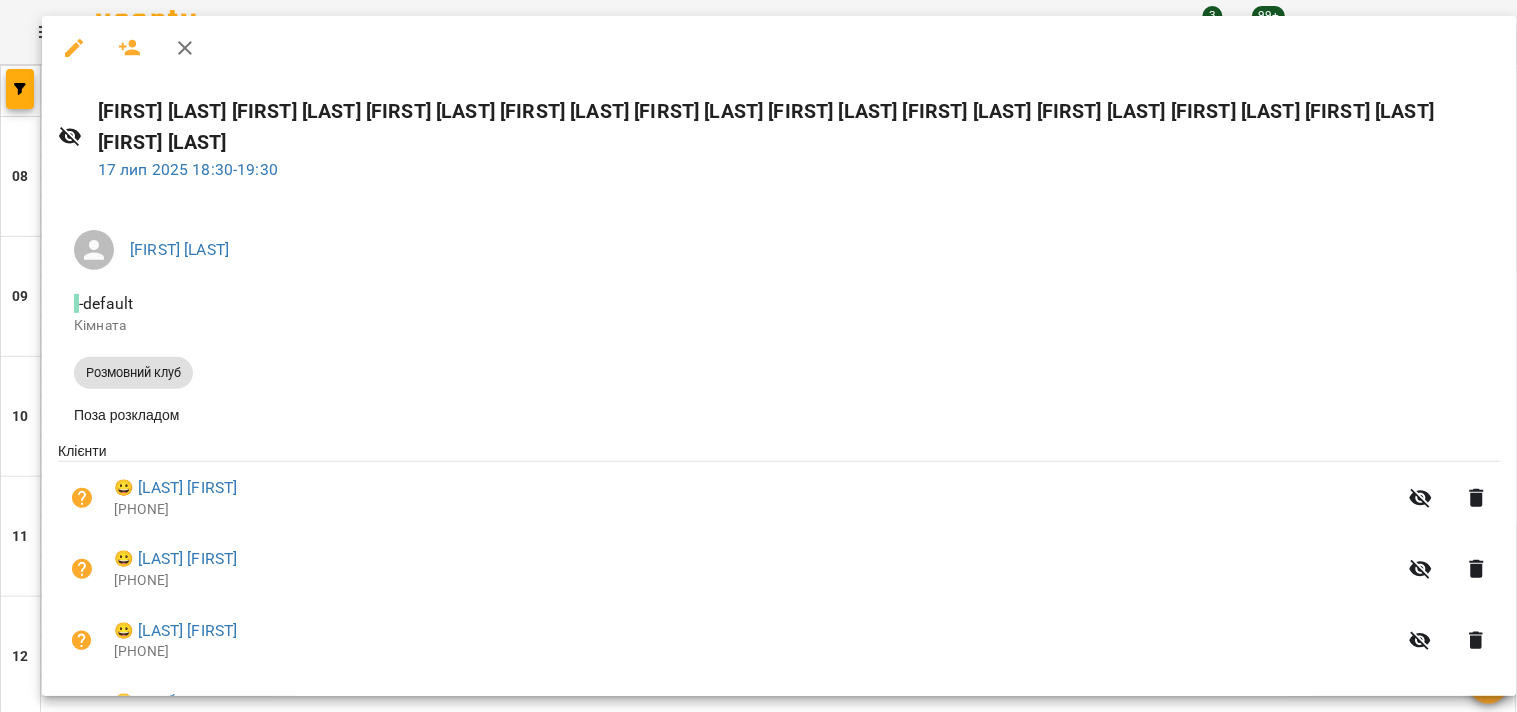 click at bounding box center (758, 356) 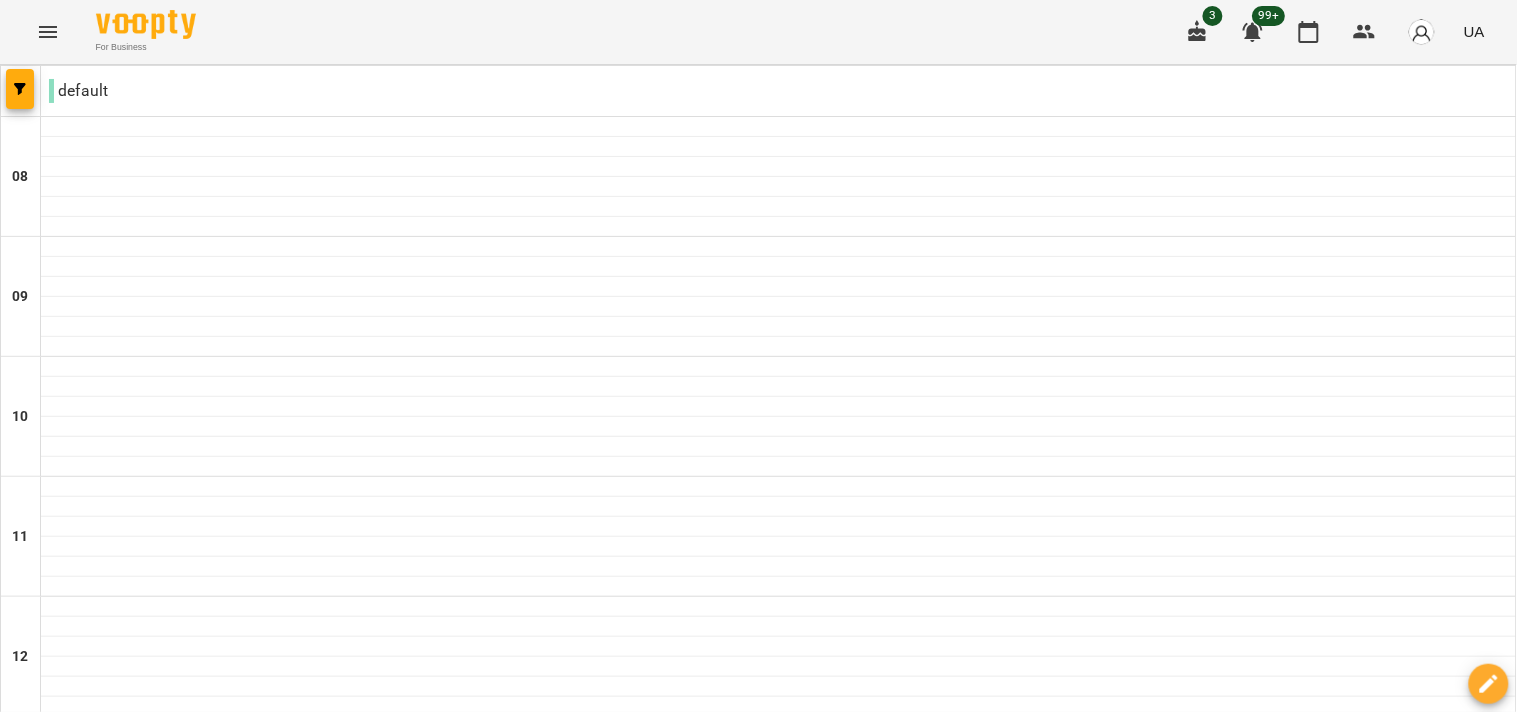 click on "default" at bounding box center [778, 91] 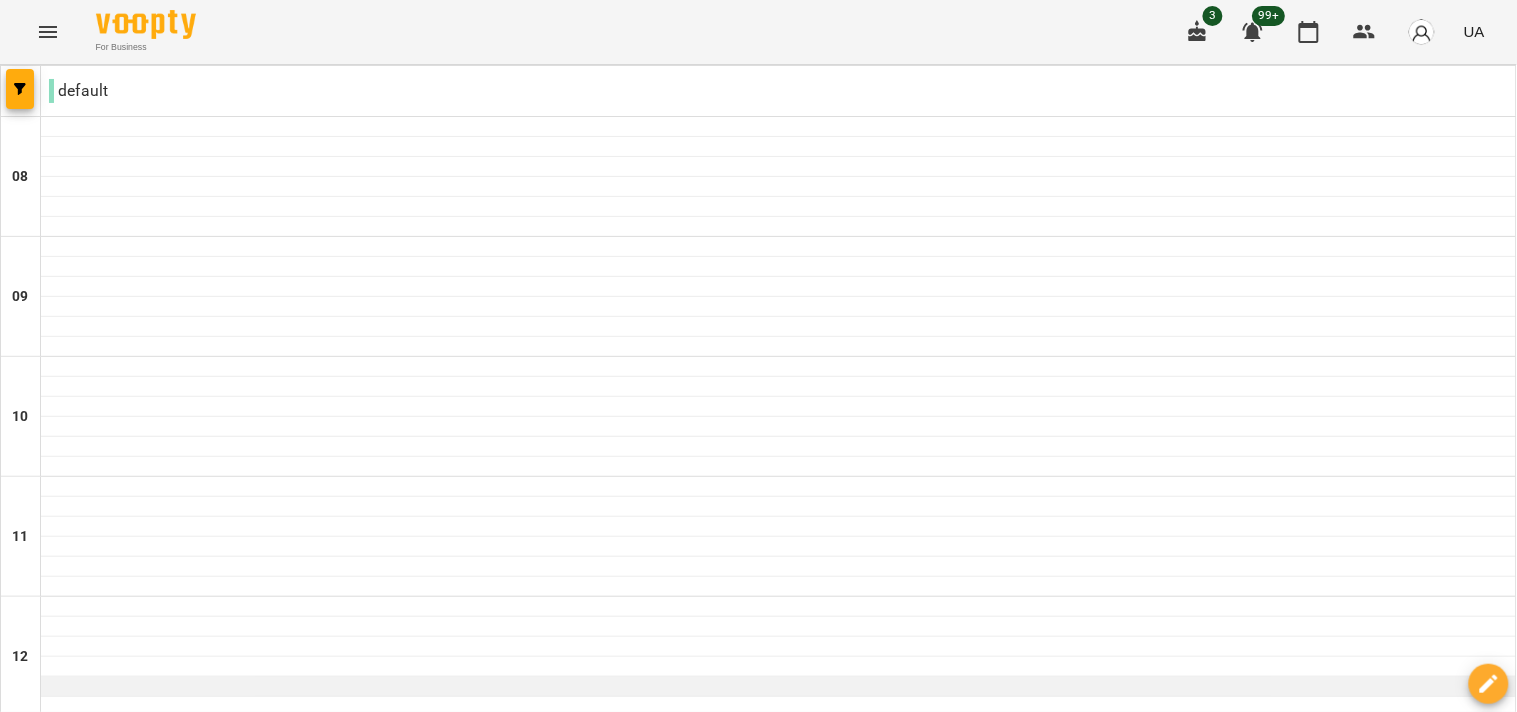scroll, scrollTop: 1217, scrollLeft: 0, axis: vertical 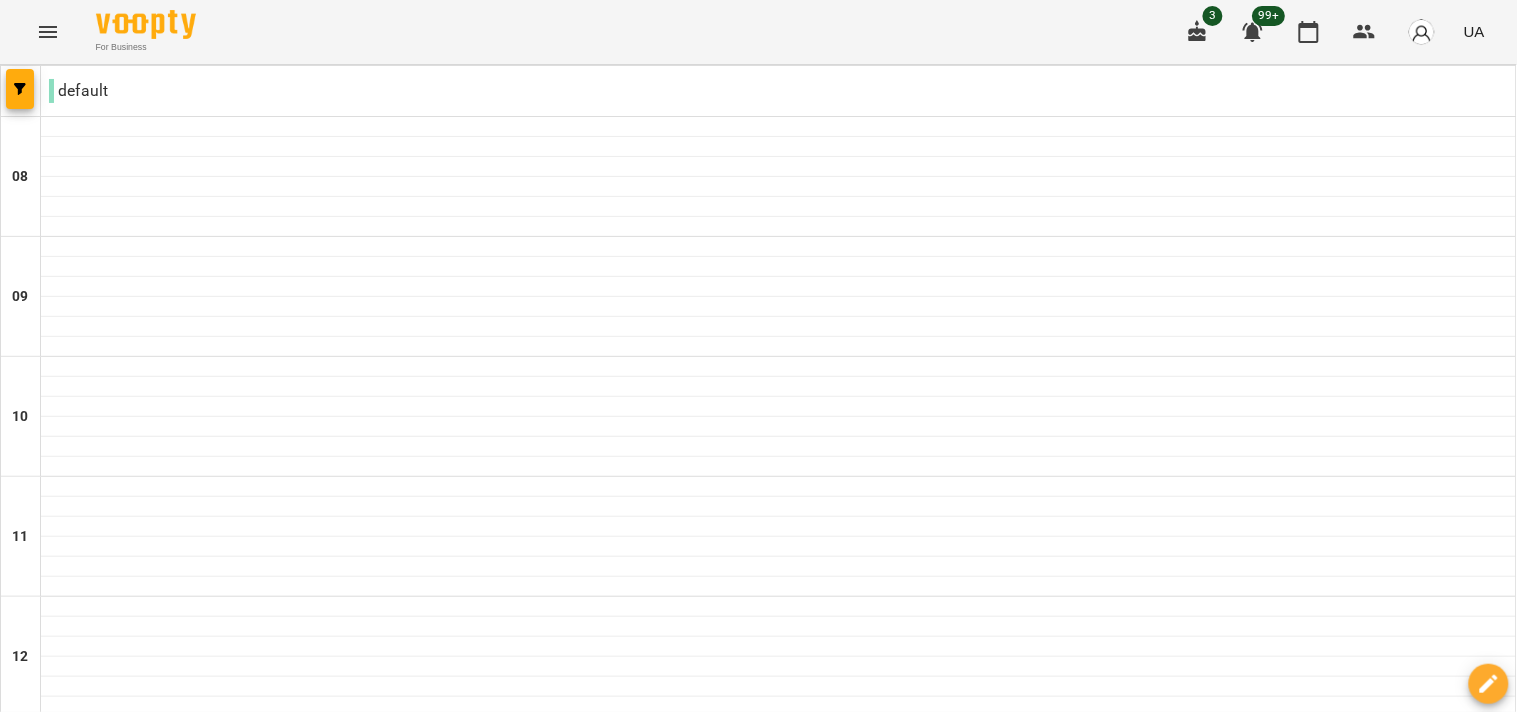 click at bounding box center (858, 1888) 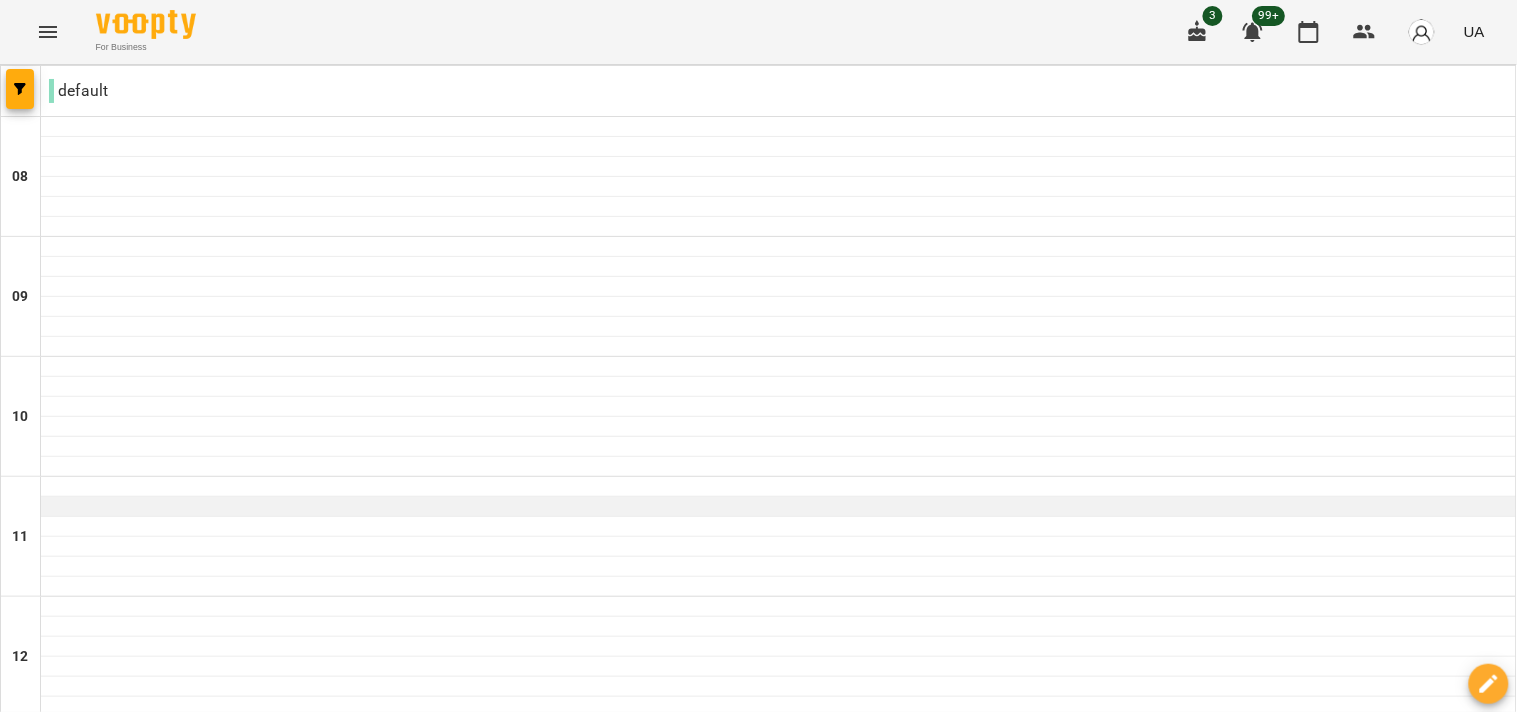 scroll, scrollTop: 1217, scrollLeft: 0, axis: vertical 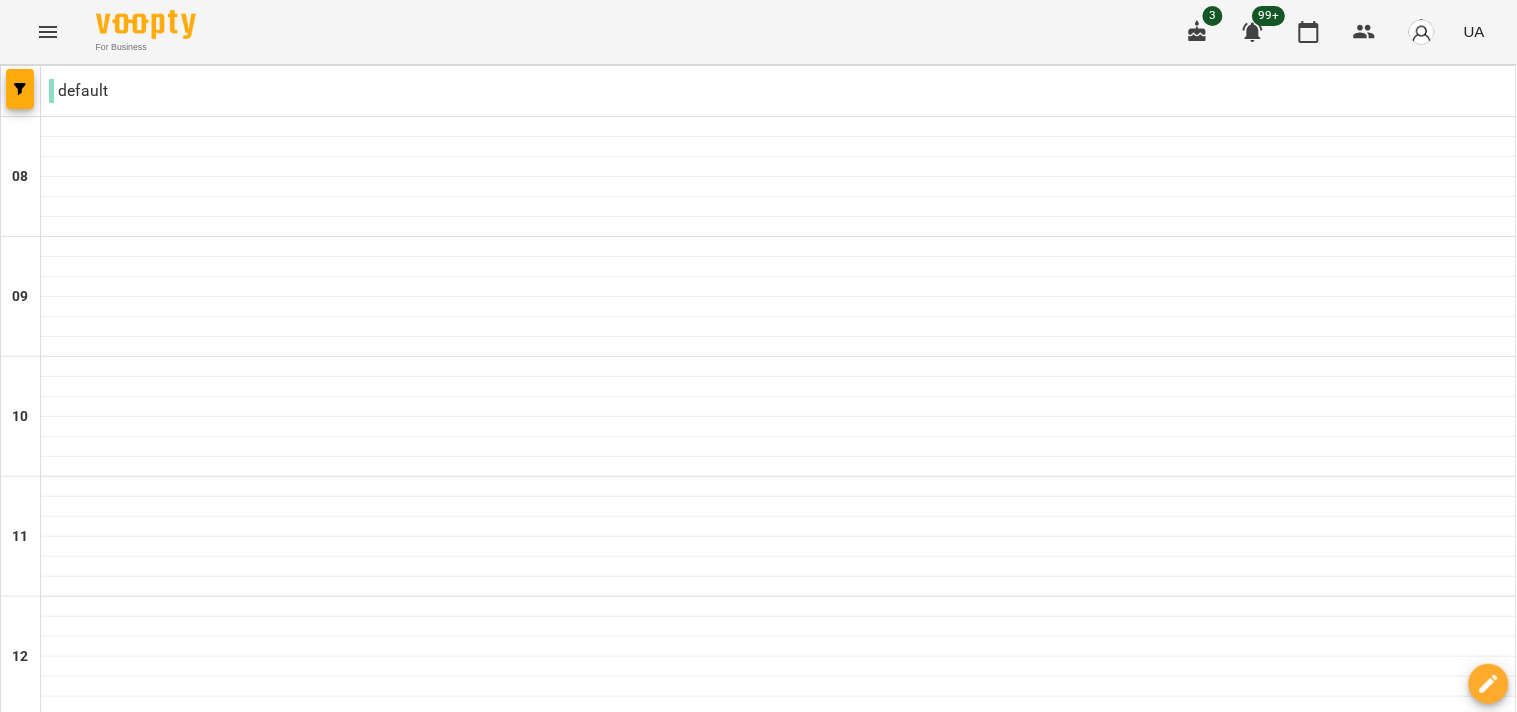 click on "вт" at bounding box center (430, 1823) 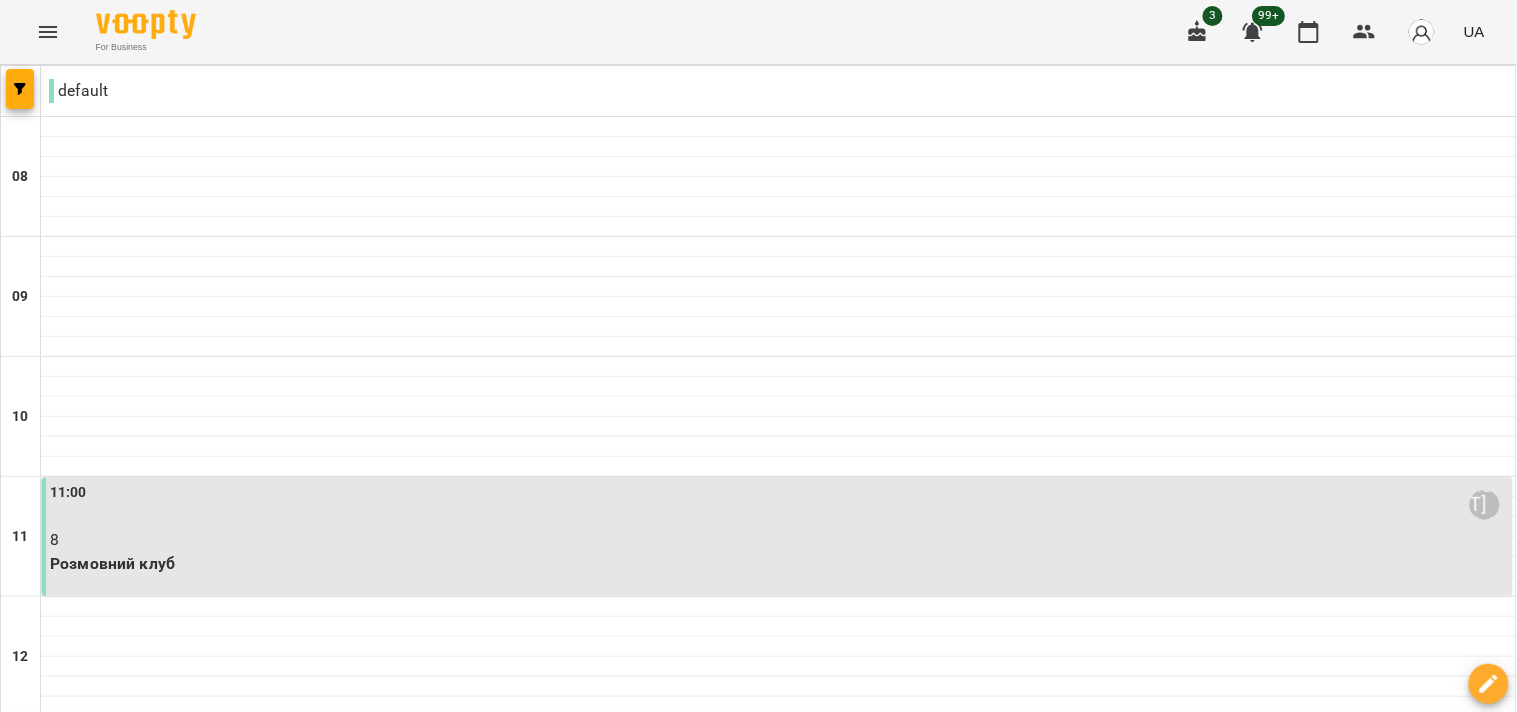 scroll, scrollTop: 222, scrollLeft: 0, axis: vertical 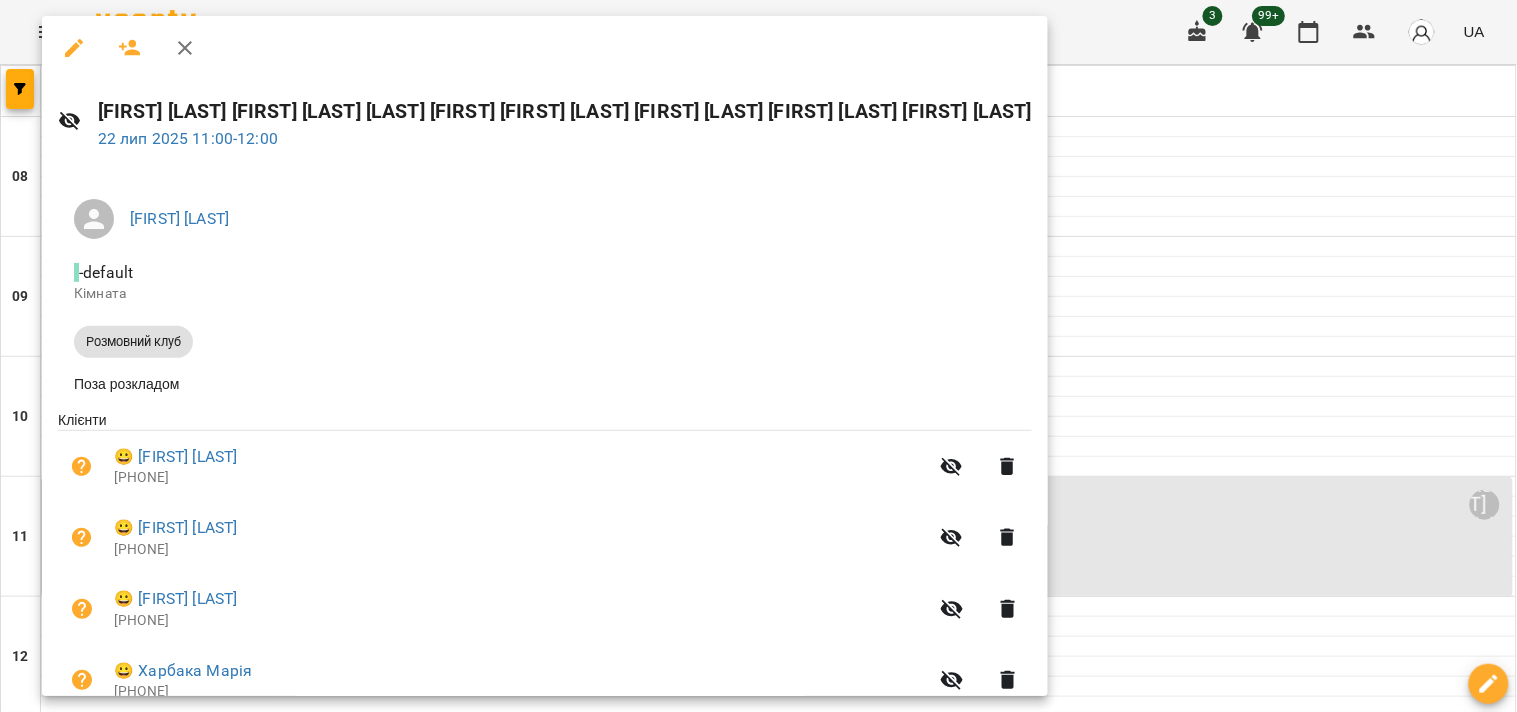 click at bounding box center (758, 356) 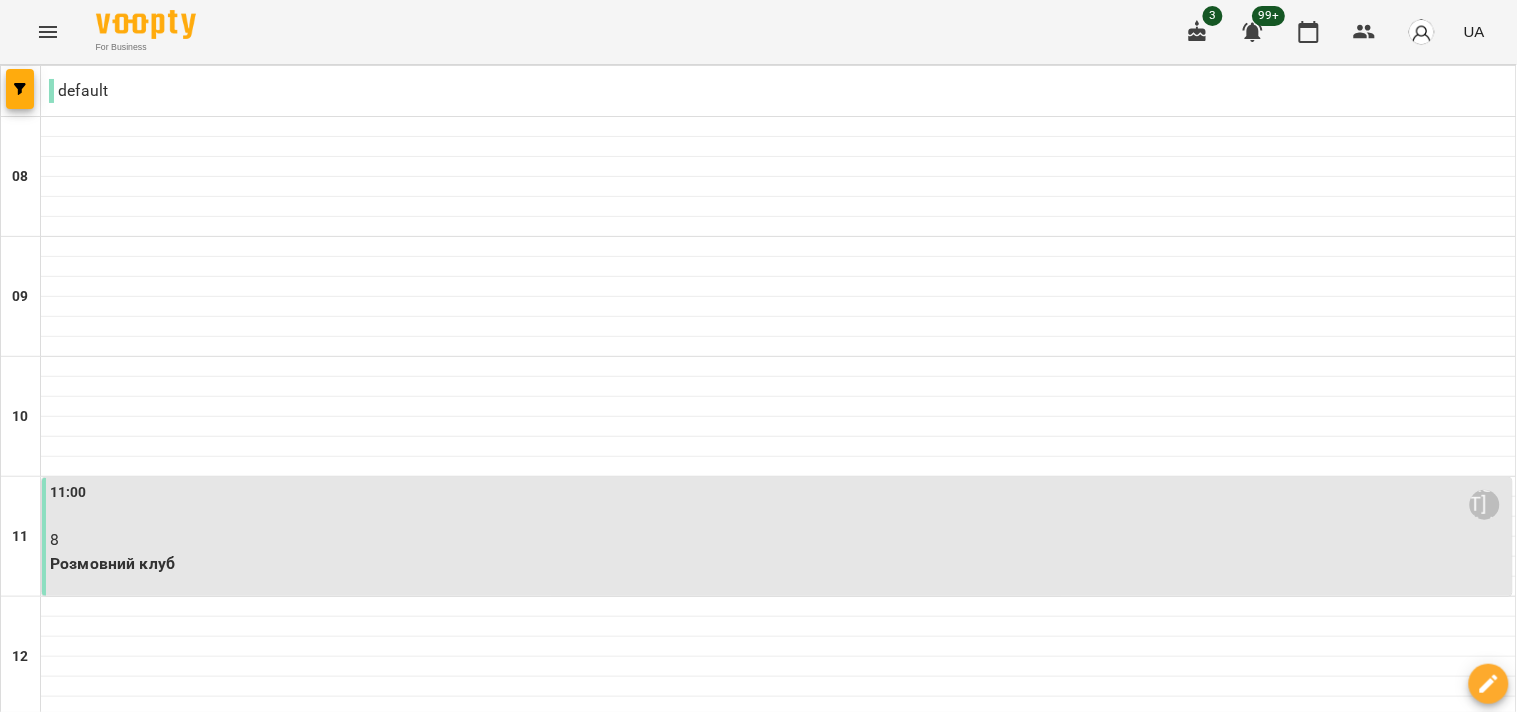 scroll, scrollTop: 1217, scrollLeft: 0, axis: vertical 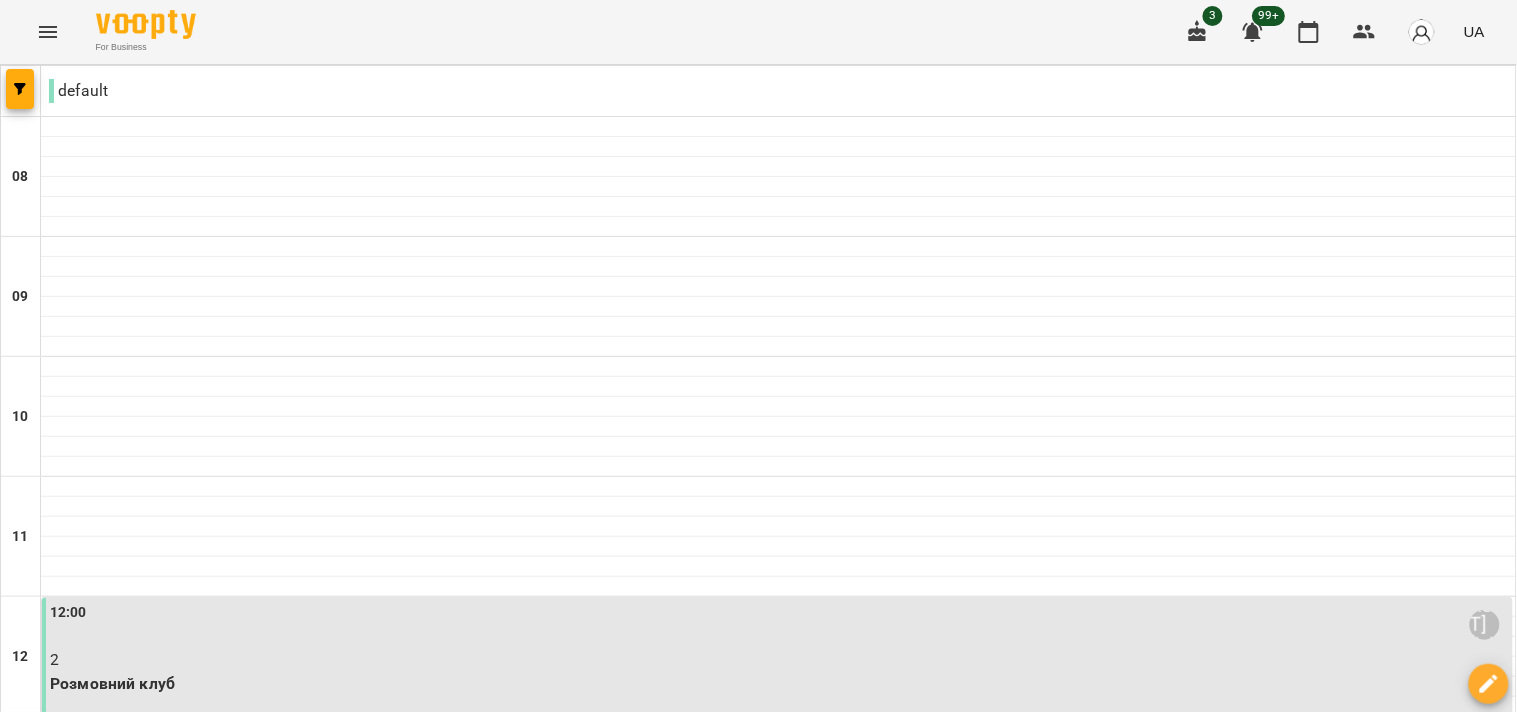 click on "2" at bounding box center (779, 660) 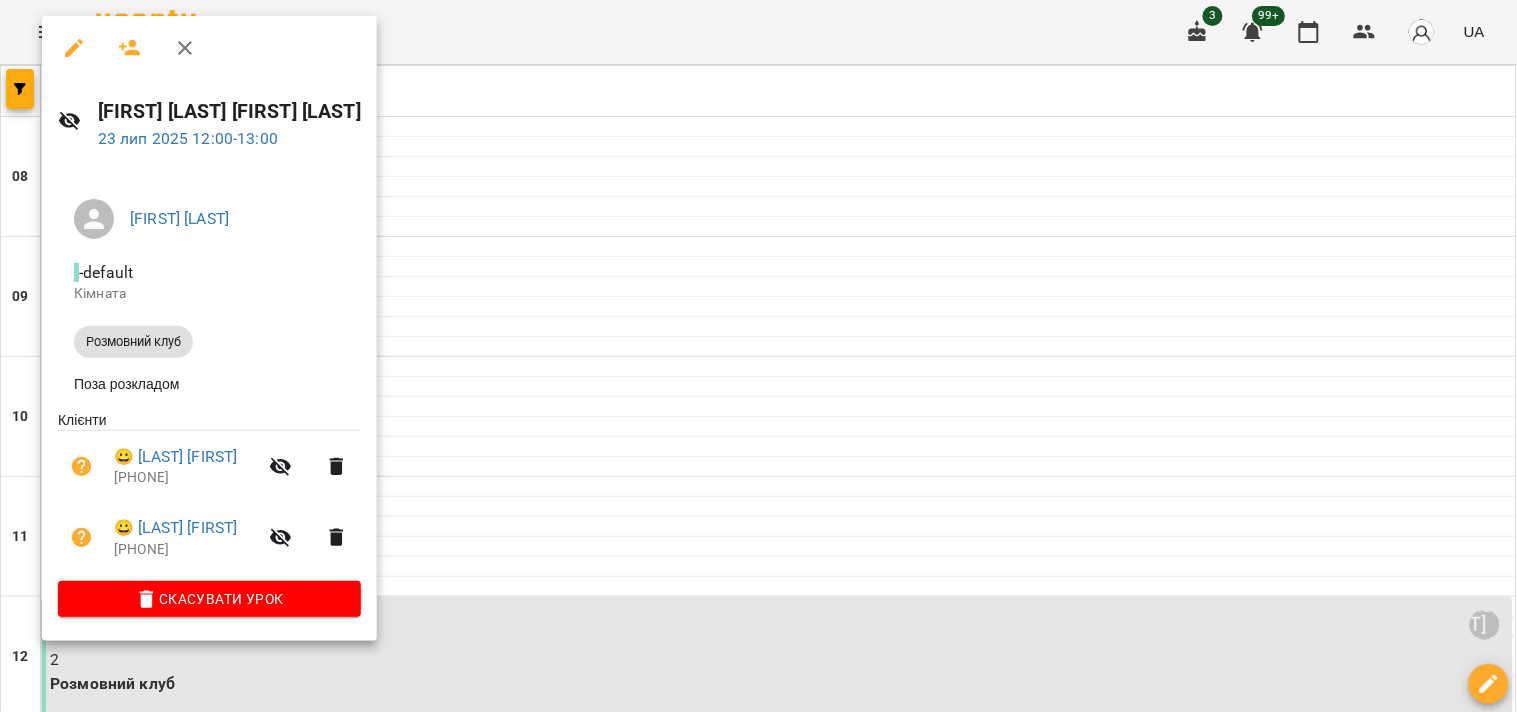 click at bounding box center (758, 356) 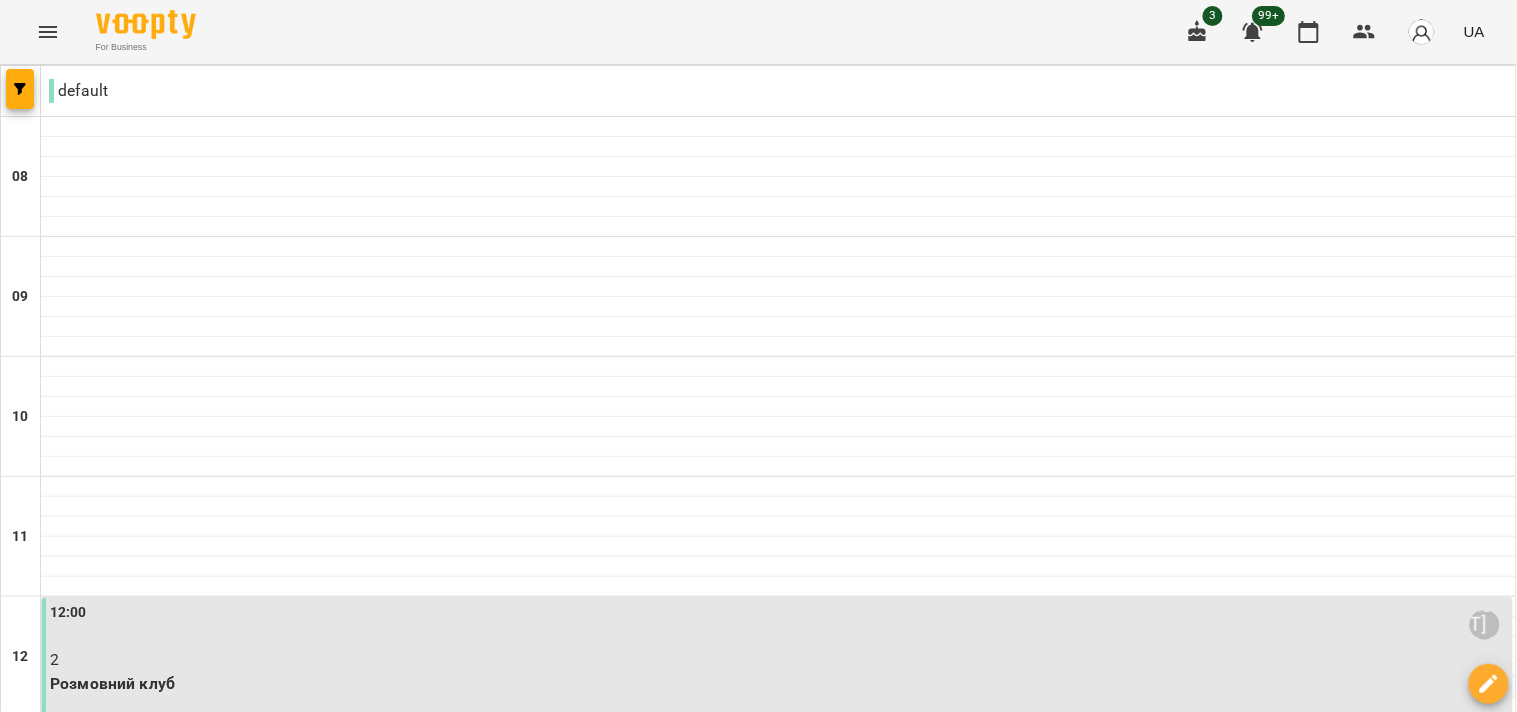 scroll, scrollTop: 1217, scrollLeft: 0, axis: vertical 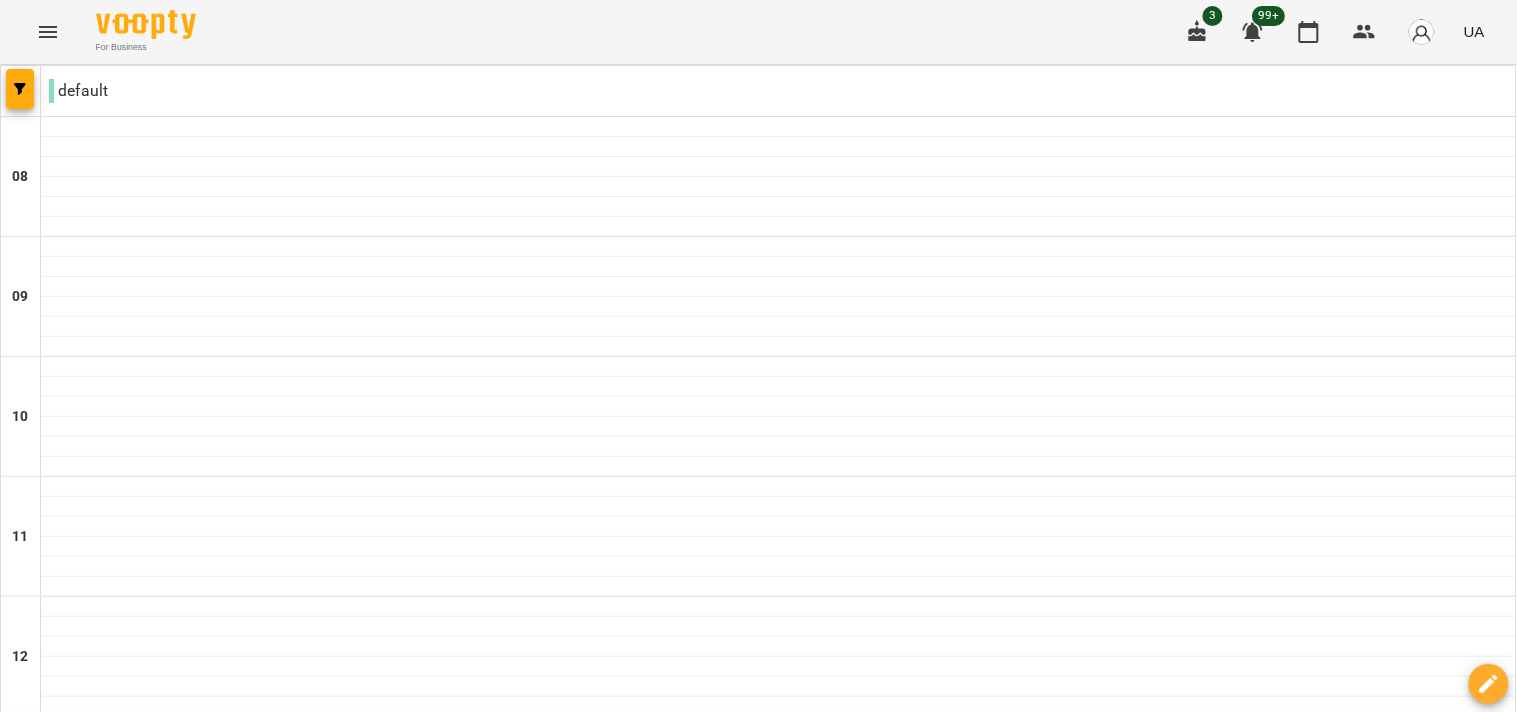 click on "пт" at bounding box center (1058, 1823) 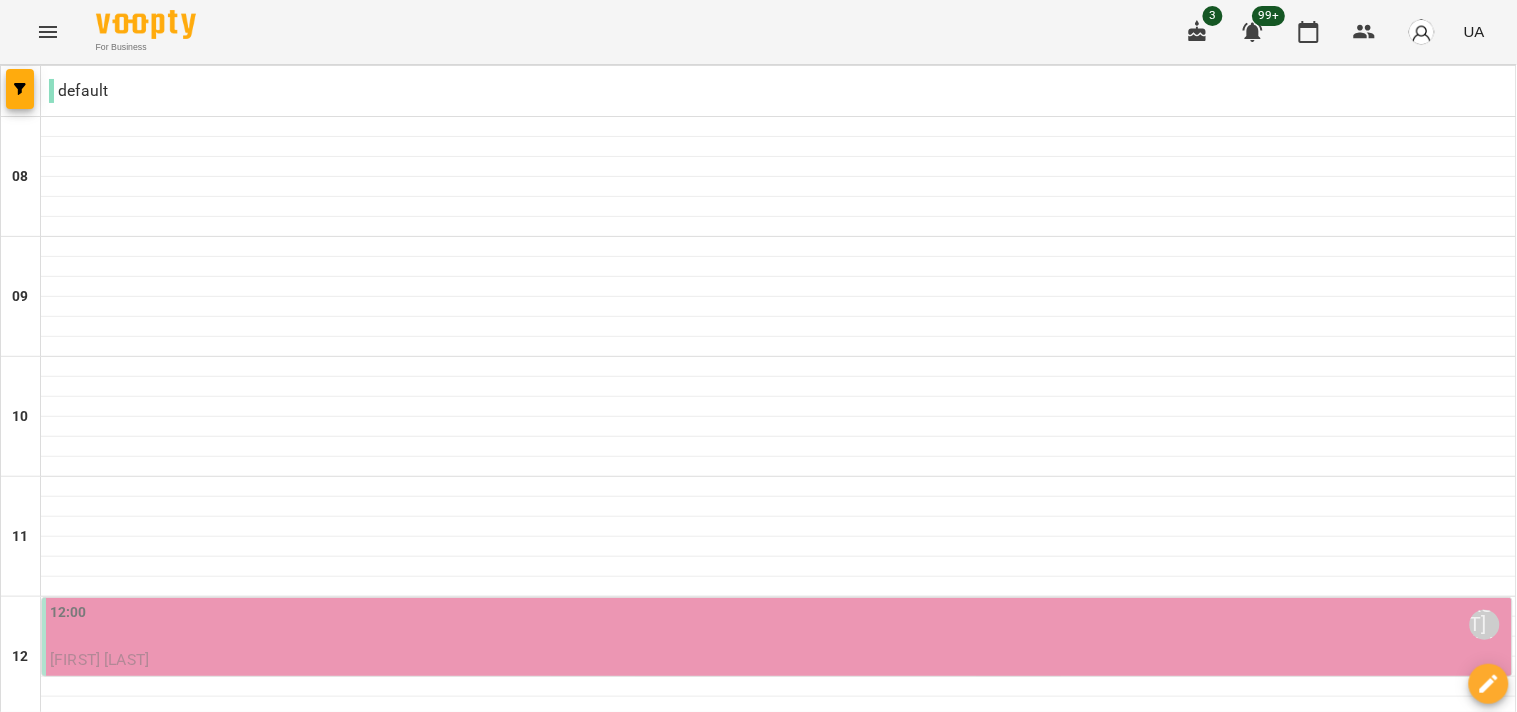 scroll, scrollTop: 995, scrollLeft: 0, axis: vertical 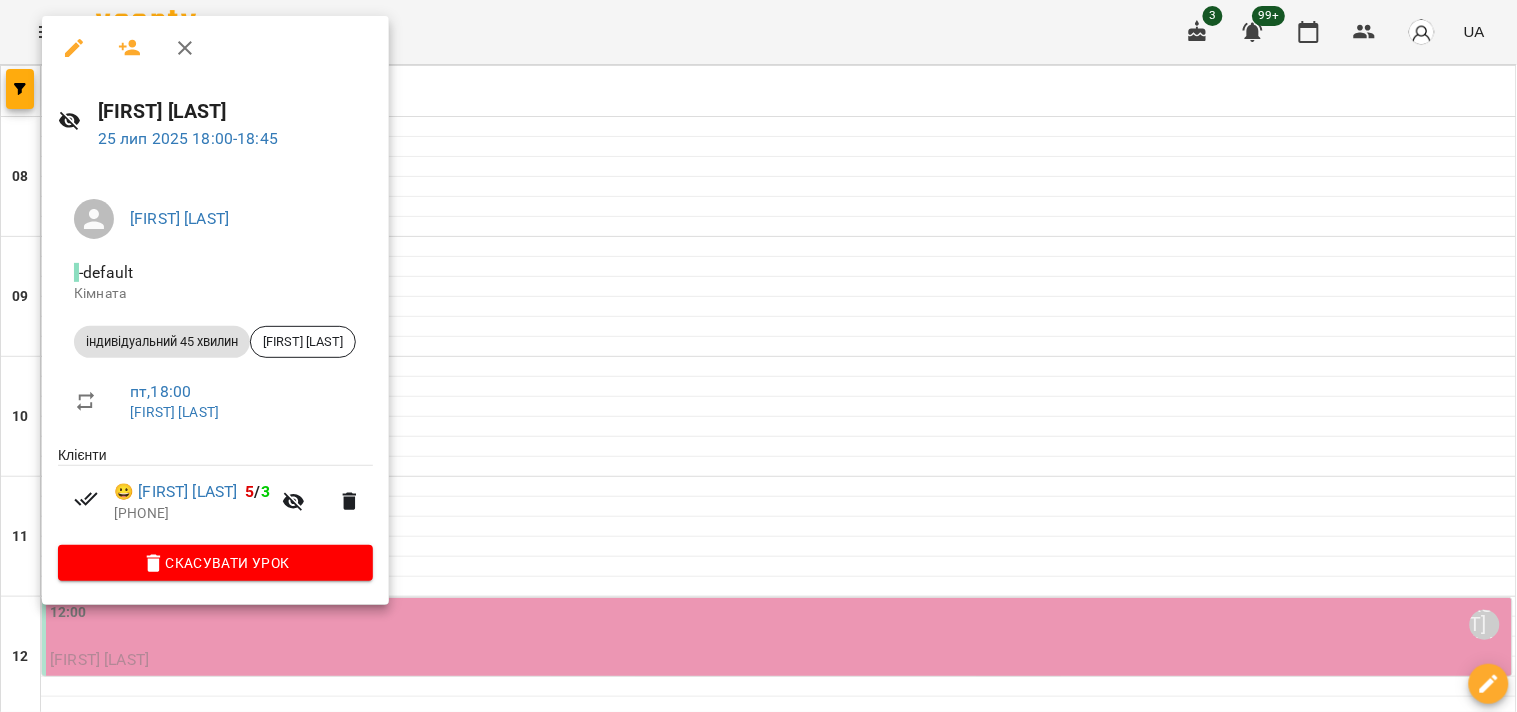 click at bounding box center (758, 356) 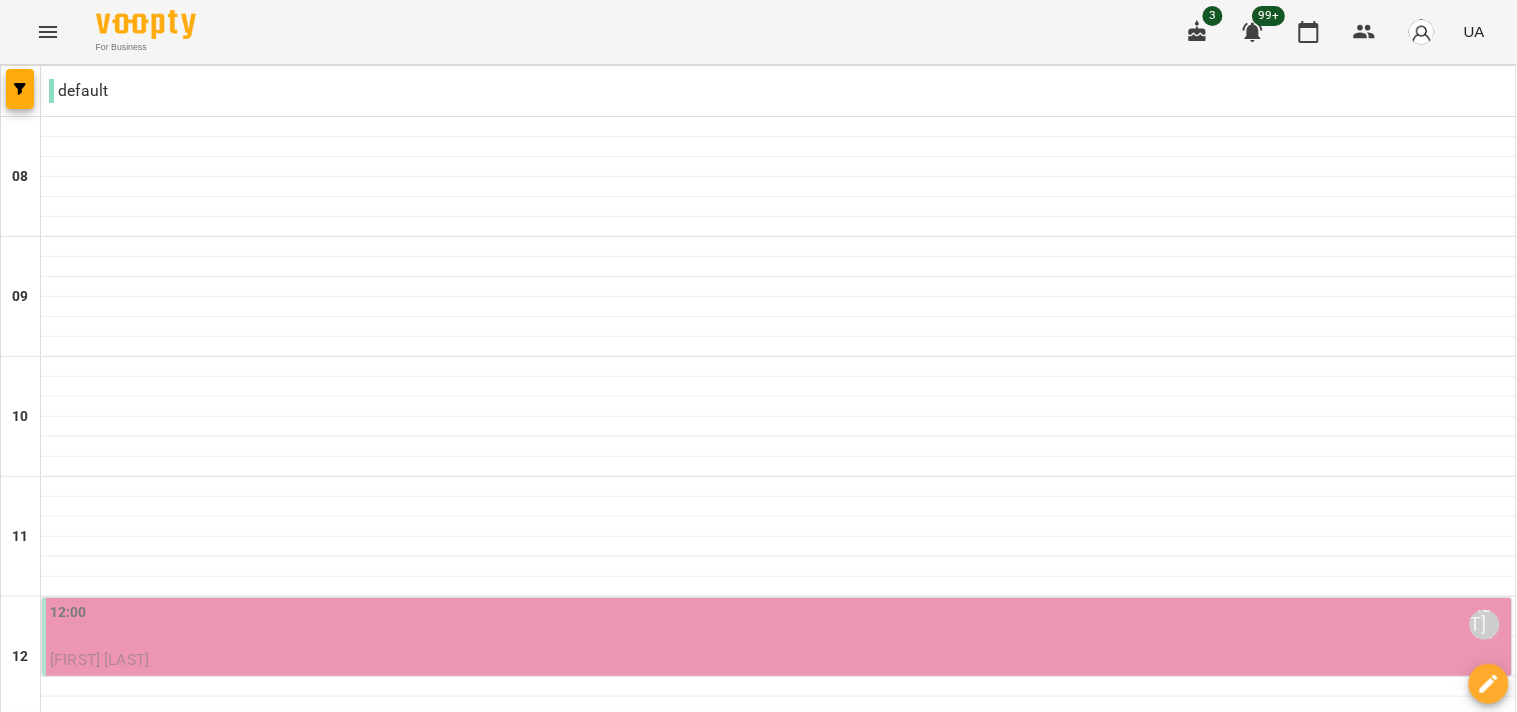 click at bounding box center [858, 1888] 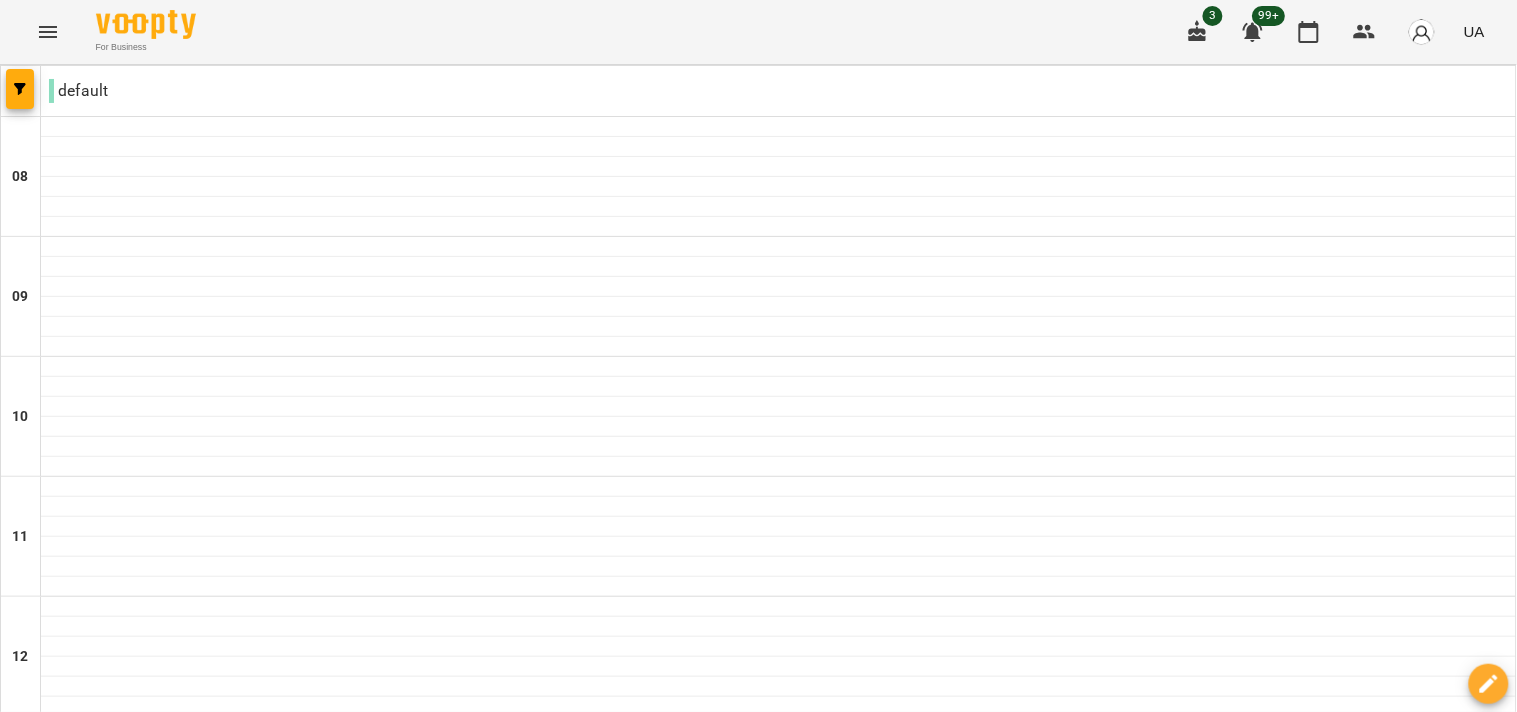 scroll, scrollTop: 666, scrollLeft: 0, axis: vertical 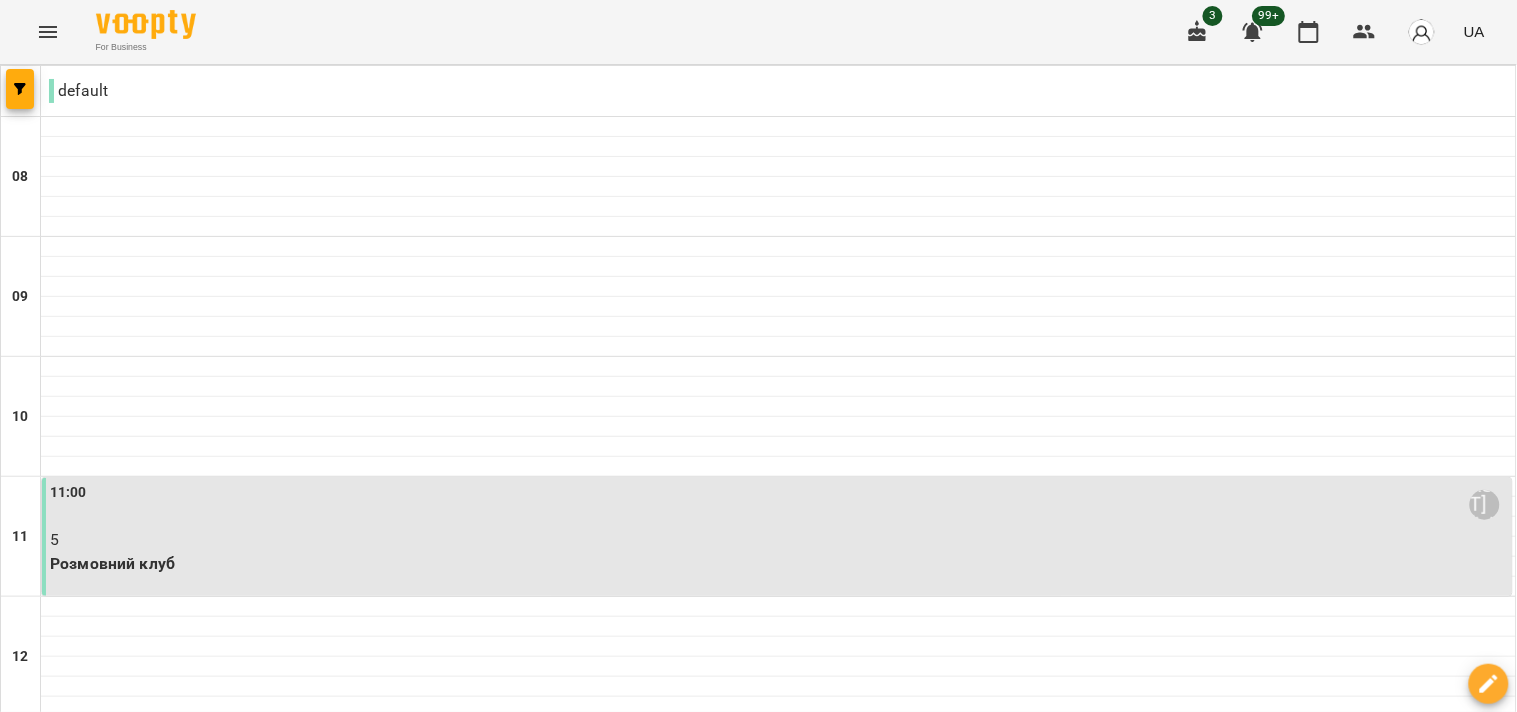 click on "Розмовний клуб" at bounding box center [779, 564] 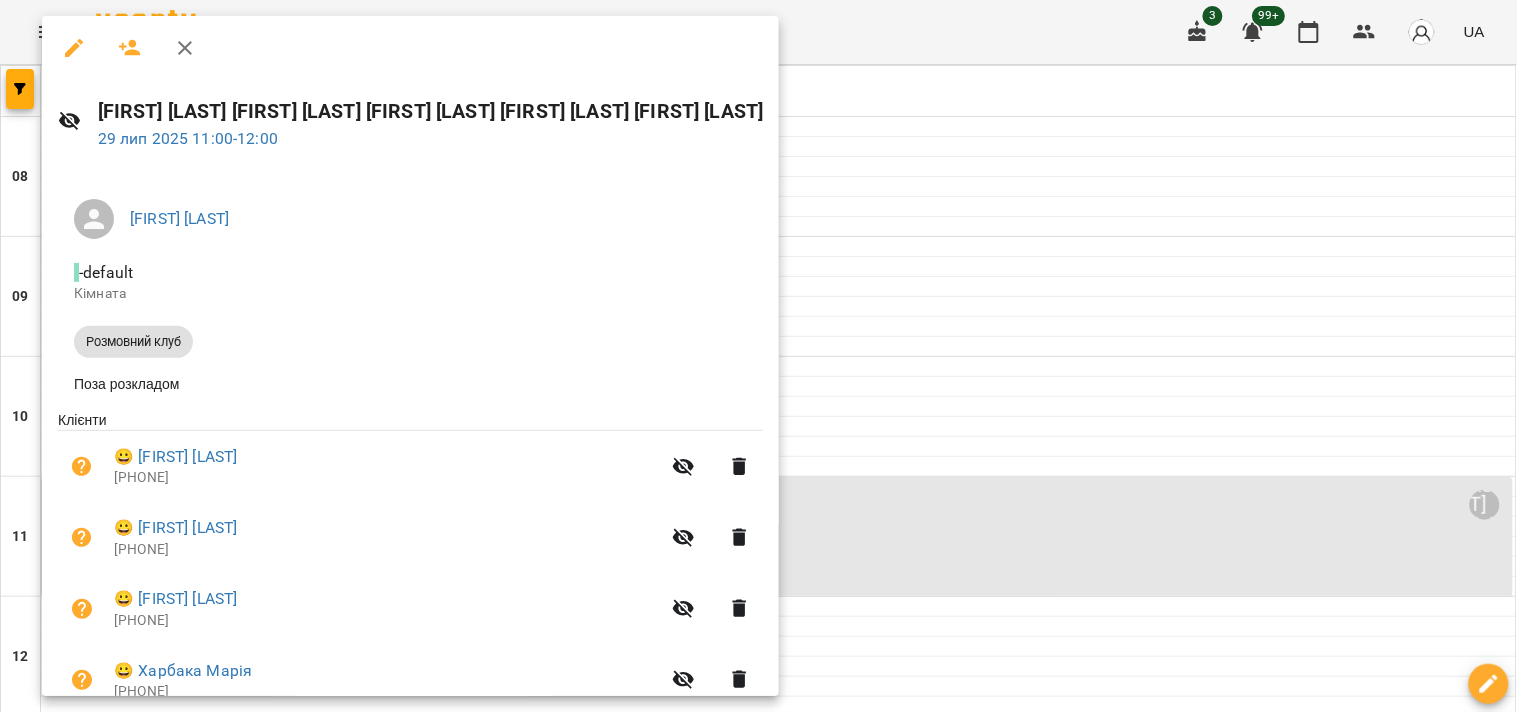 click at bounding box center (758, 356) 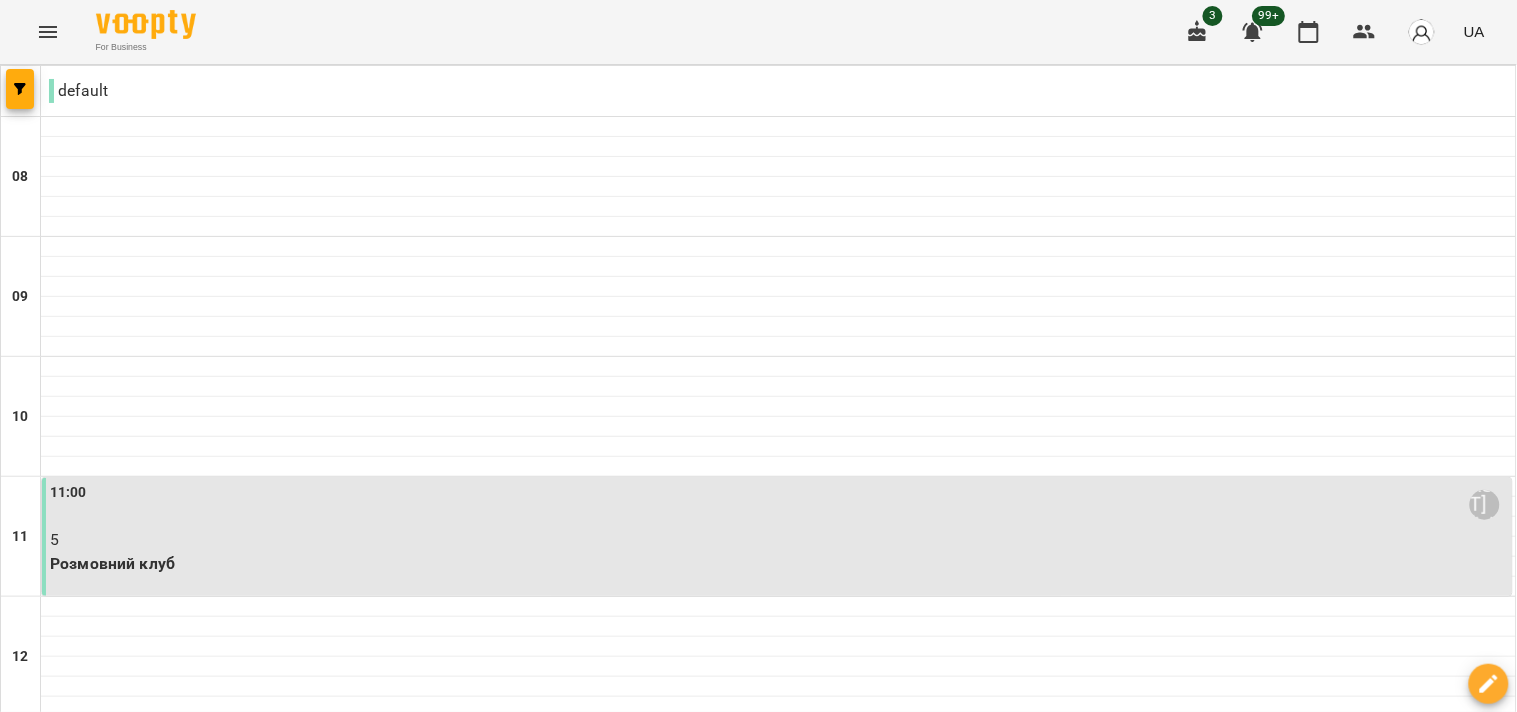 scroll, scrollTop: 666, scrollLeft: 0, axis: vertical 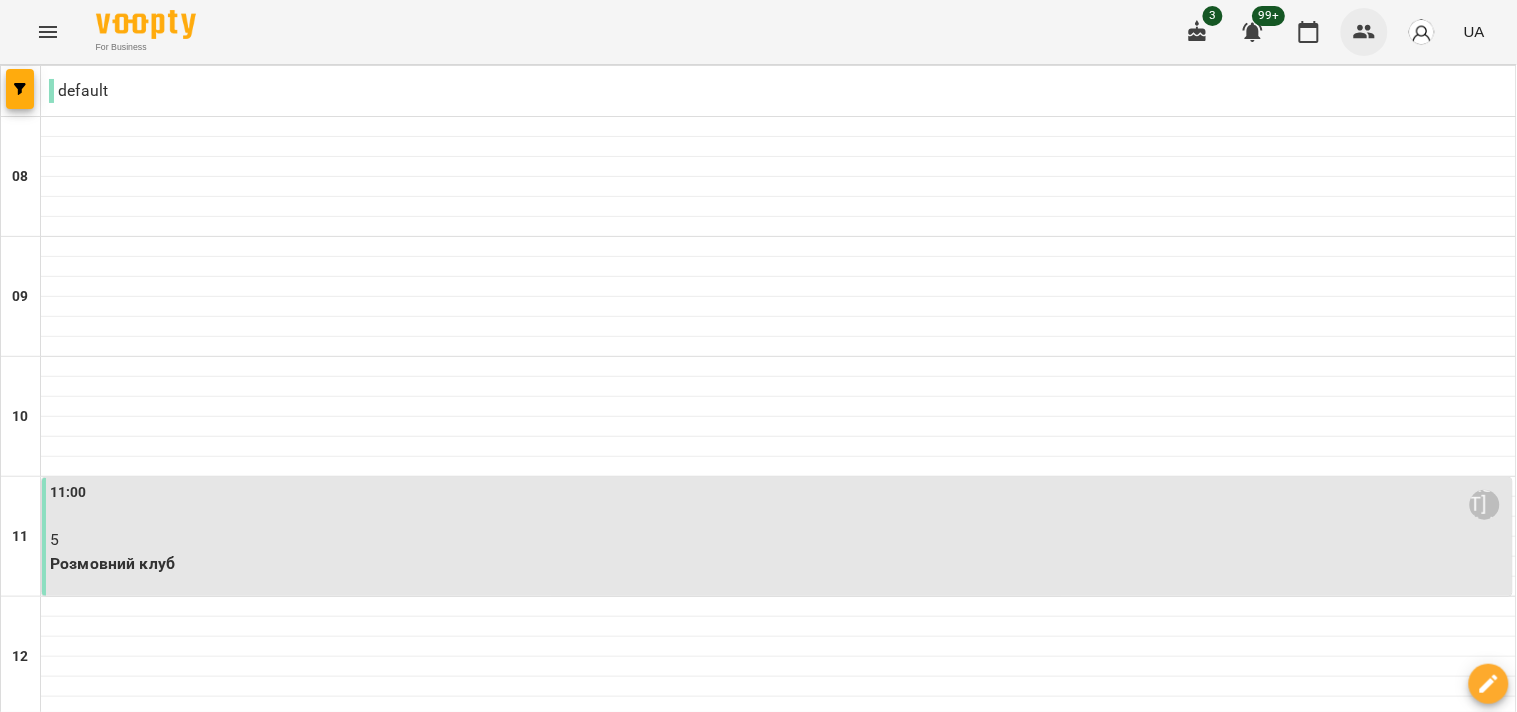 click 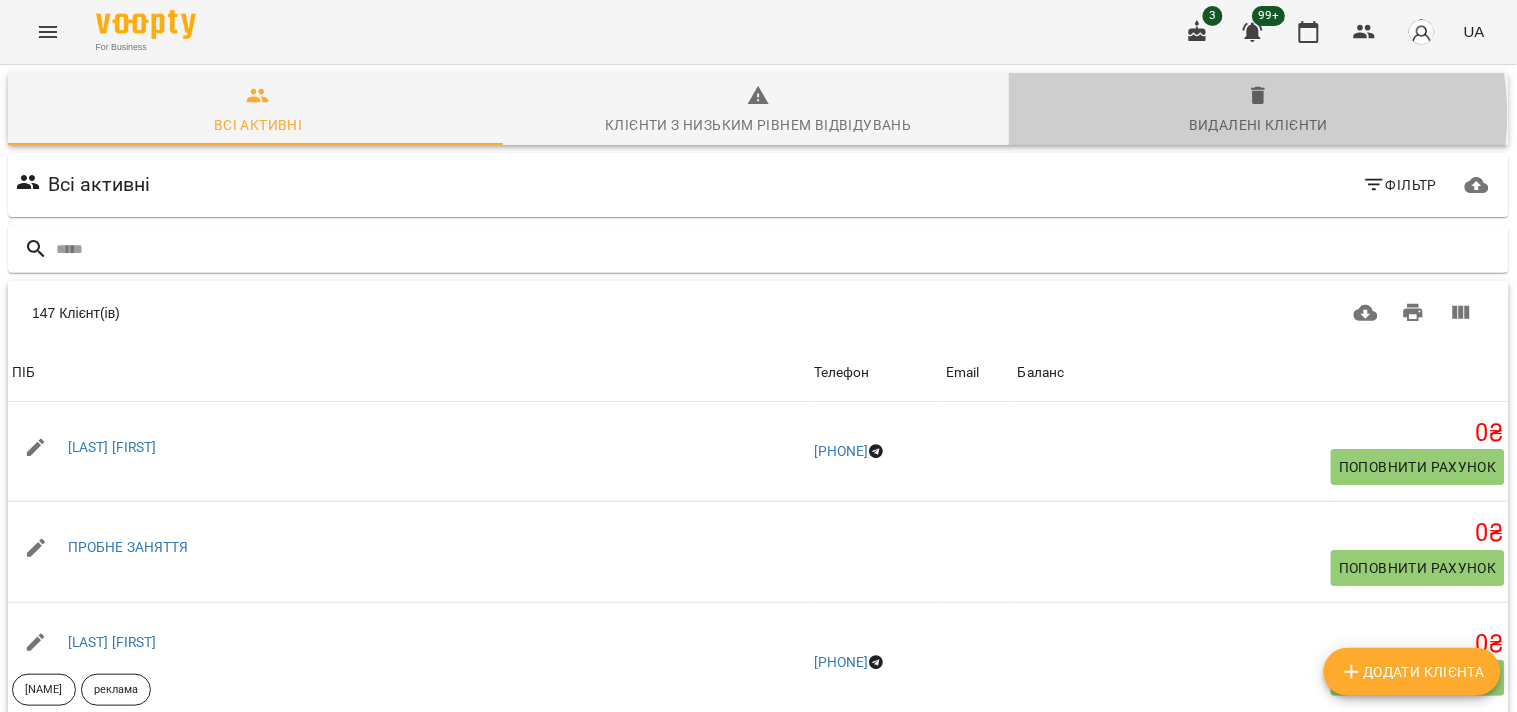 click on "Видалені клієнти" at bounding box center (1258, 125) 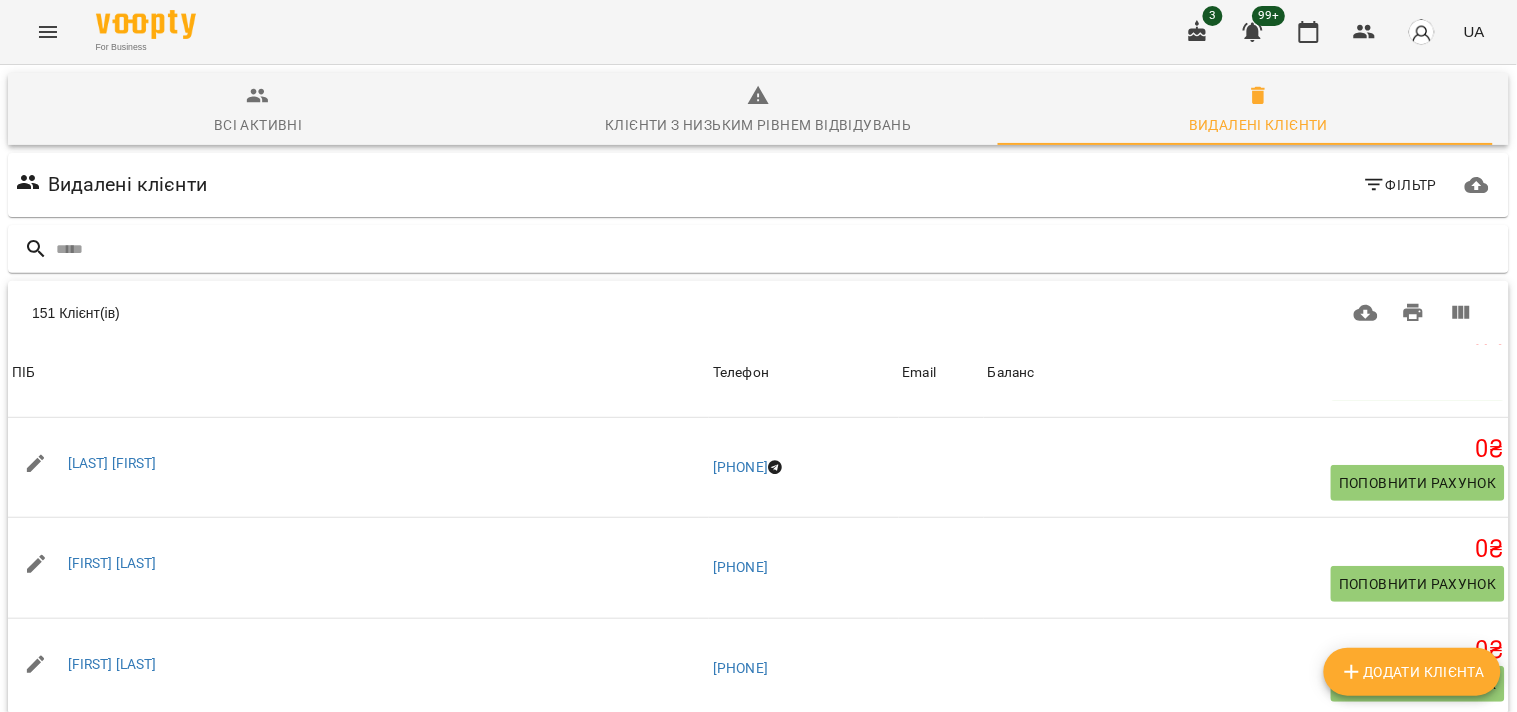 scroll, scrollTop: 222, scrollLeft: 0, axis: vertical 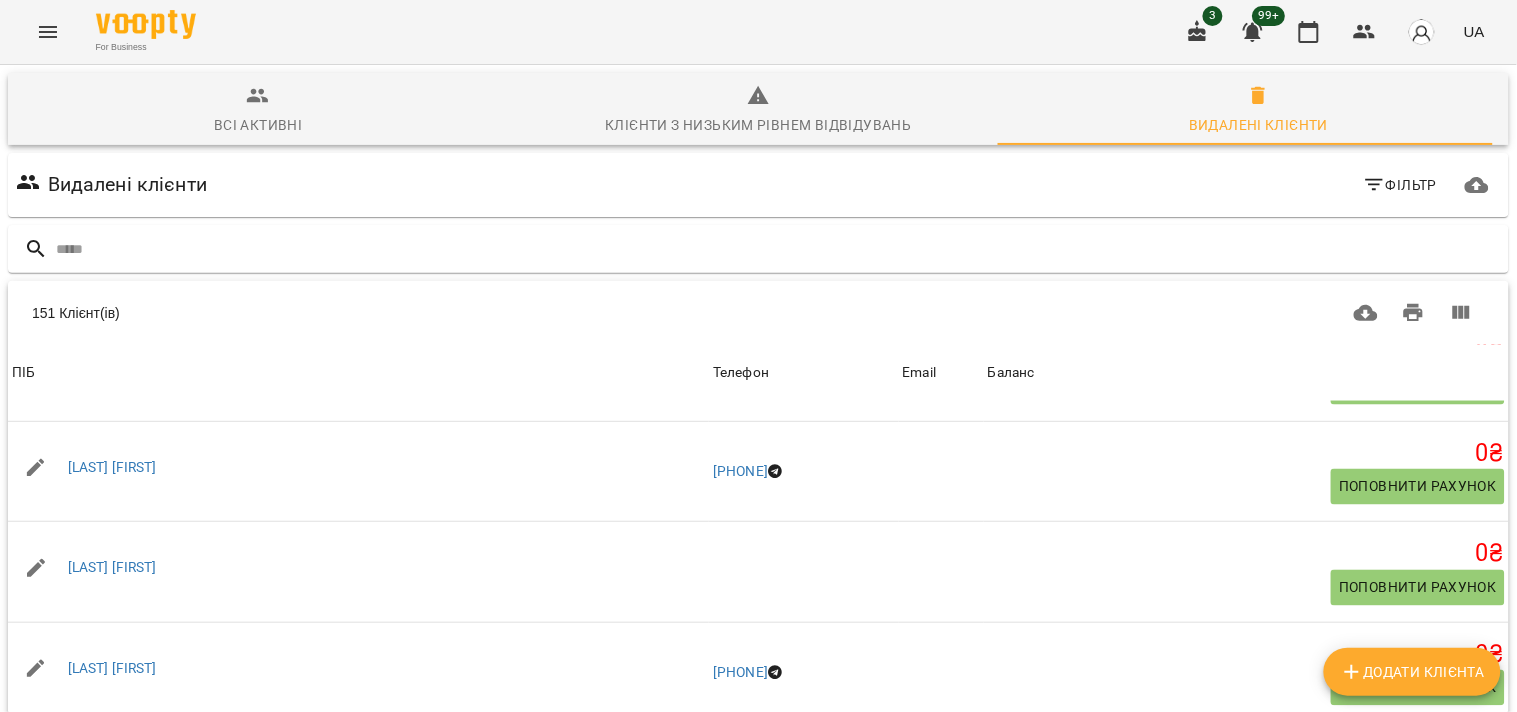 click 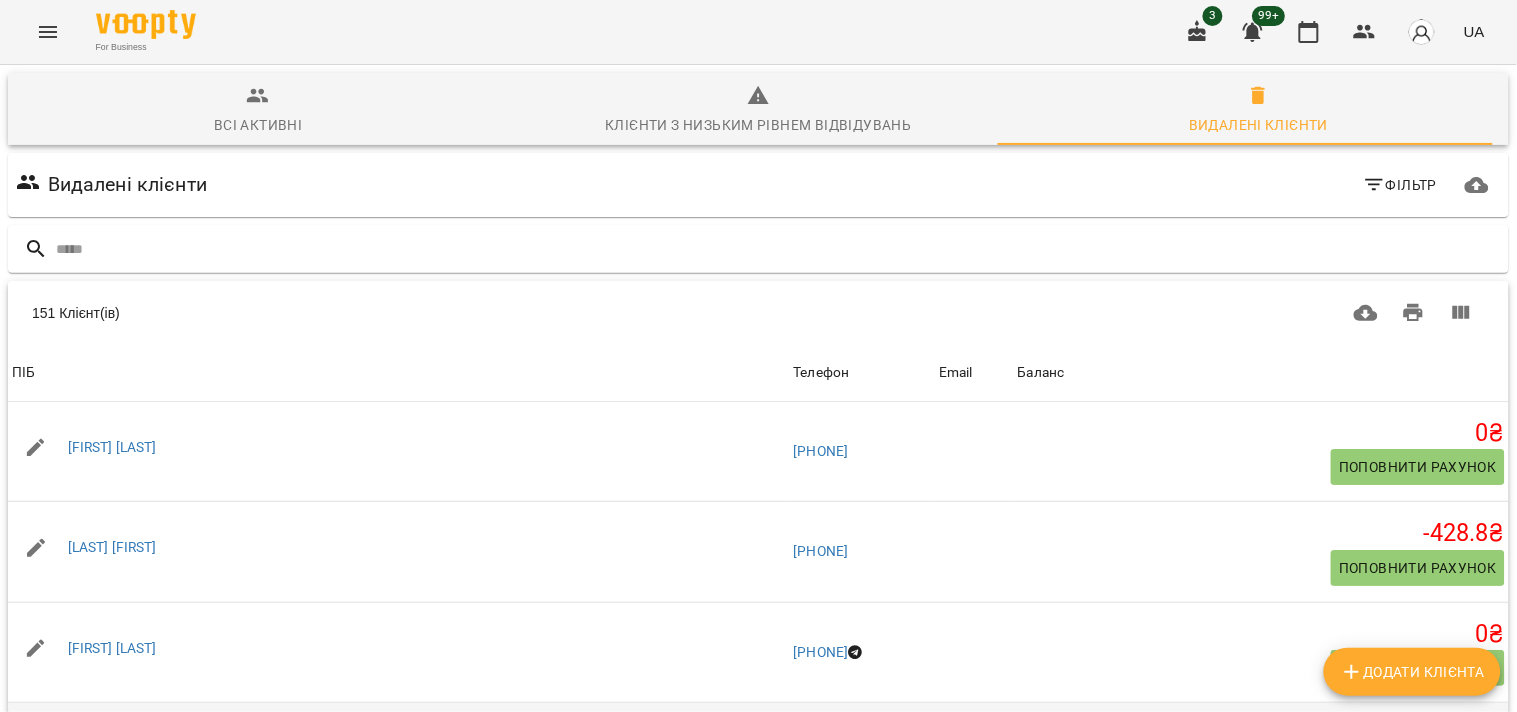 scroll, scrollTop: 32, scrollLeft: 0, axis: vertical 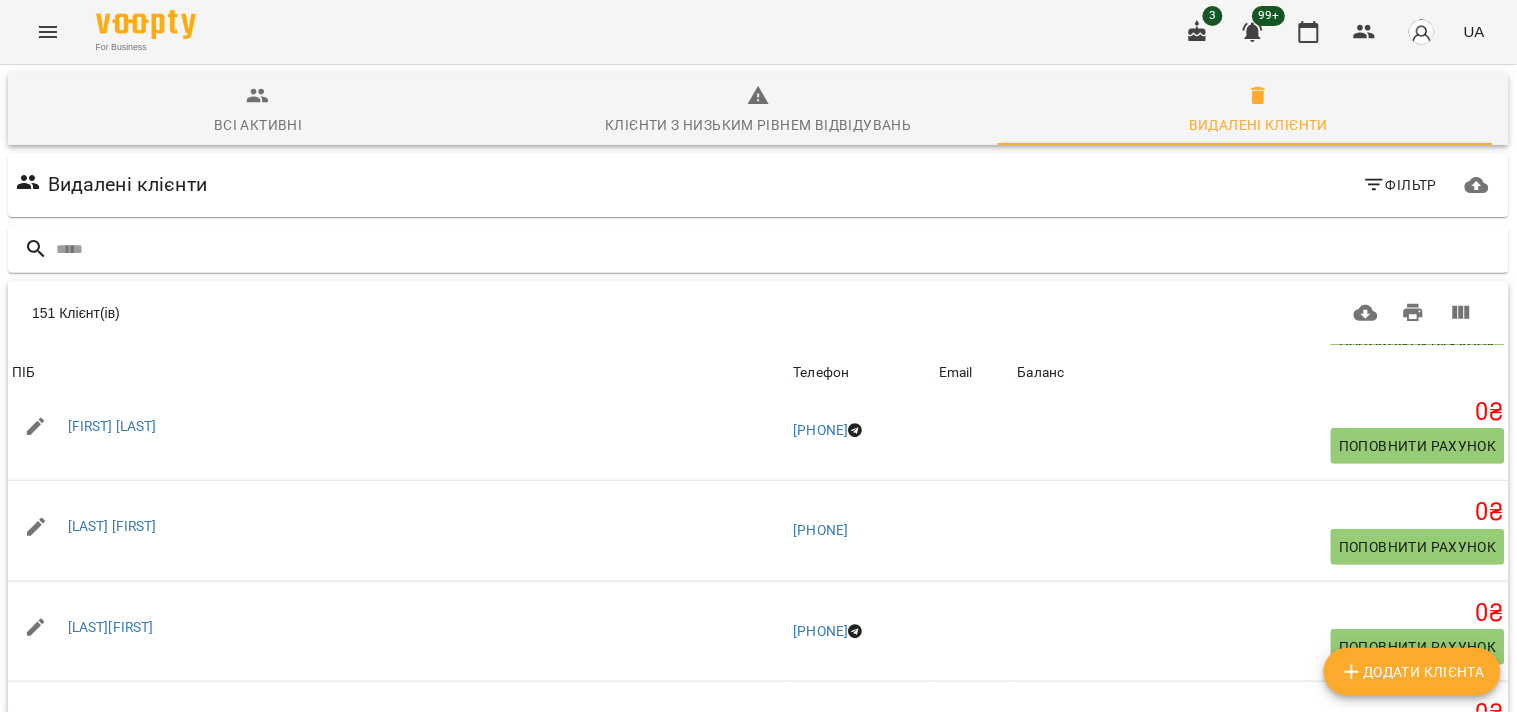 click on "151 Клієнт(ів)" at bounding box center (381, 313) 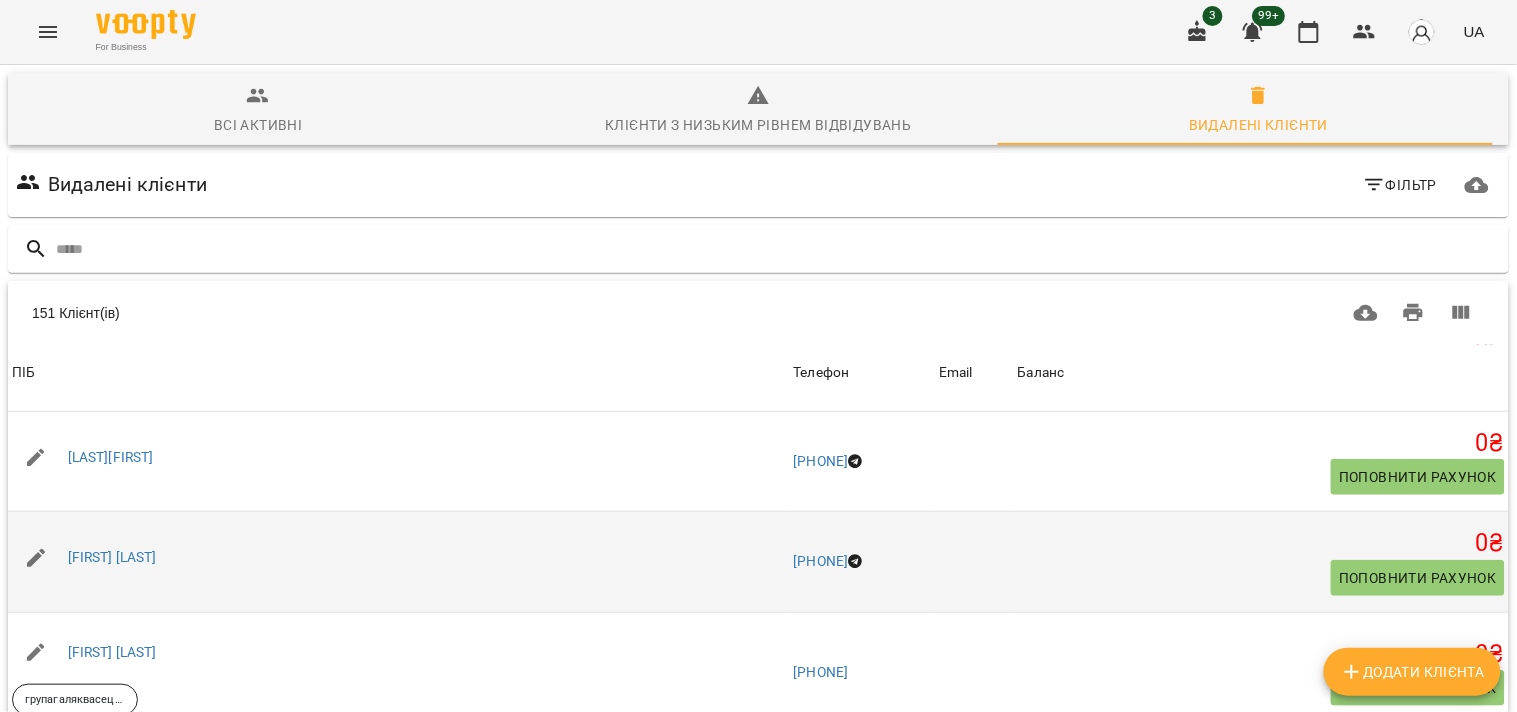 scroll, scrollTop: 444, scrollLeft: 0, axis: vertical 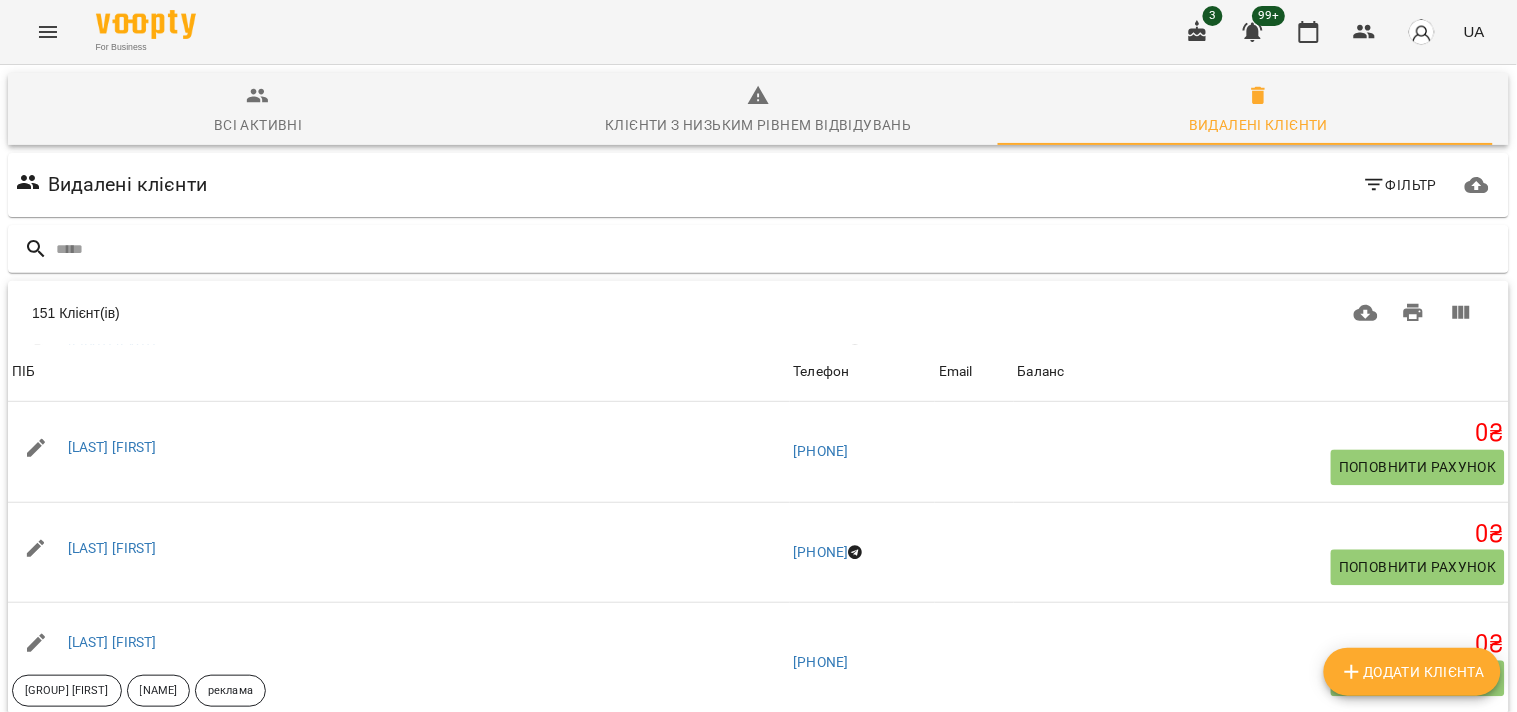 click 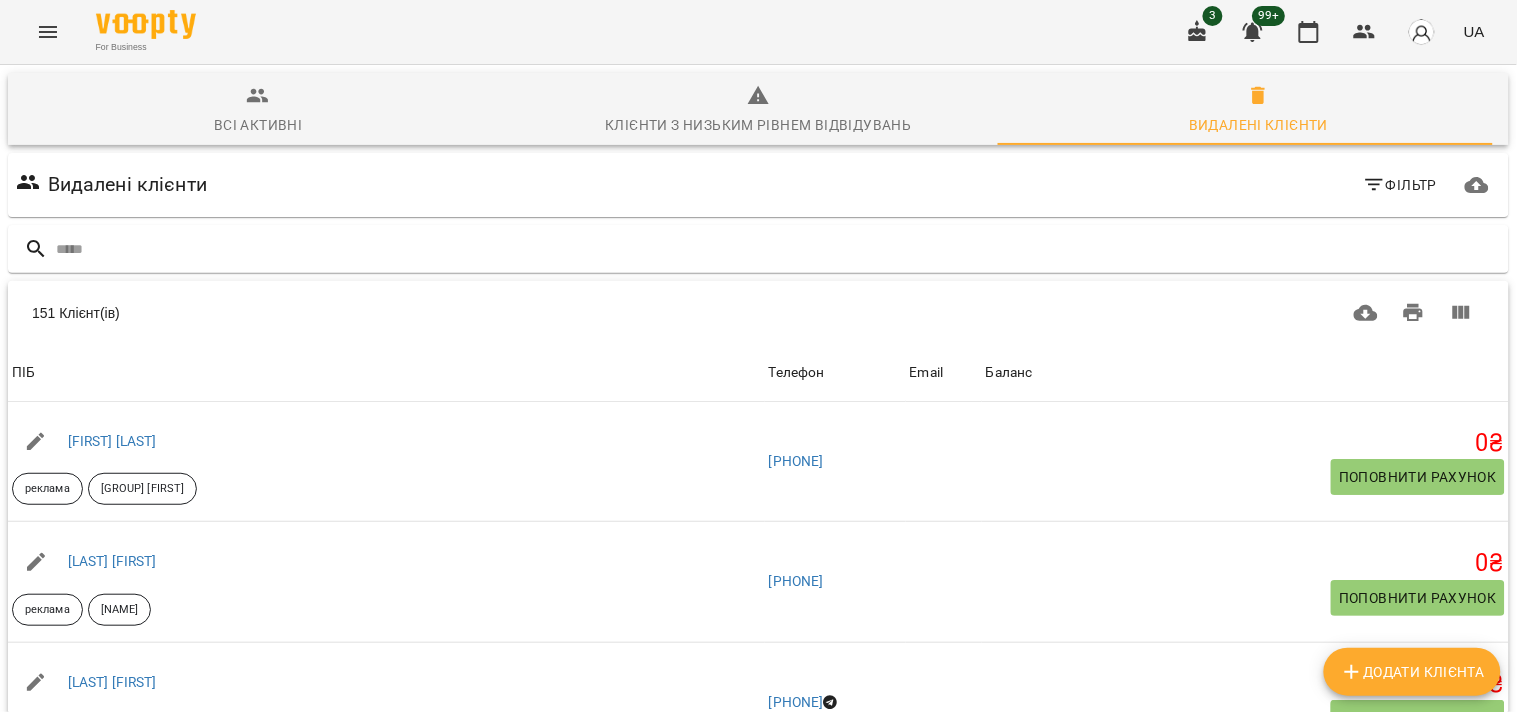 scroll, scrollTop: 254, scrollLeft: 0, axis: vertical 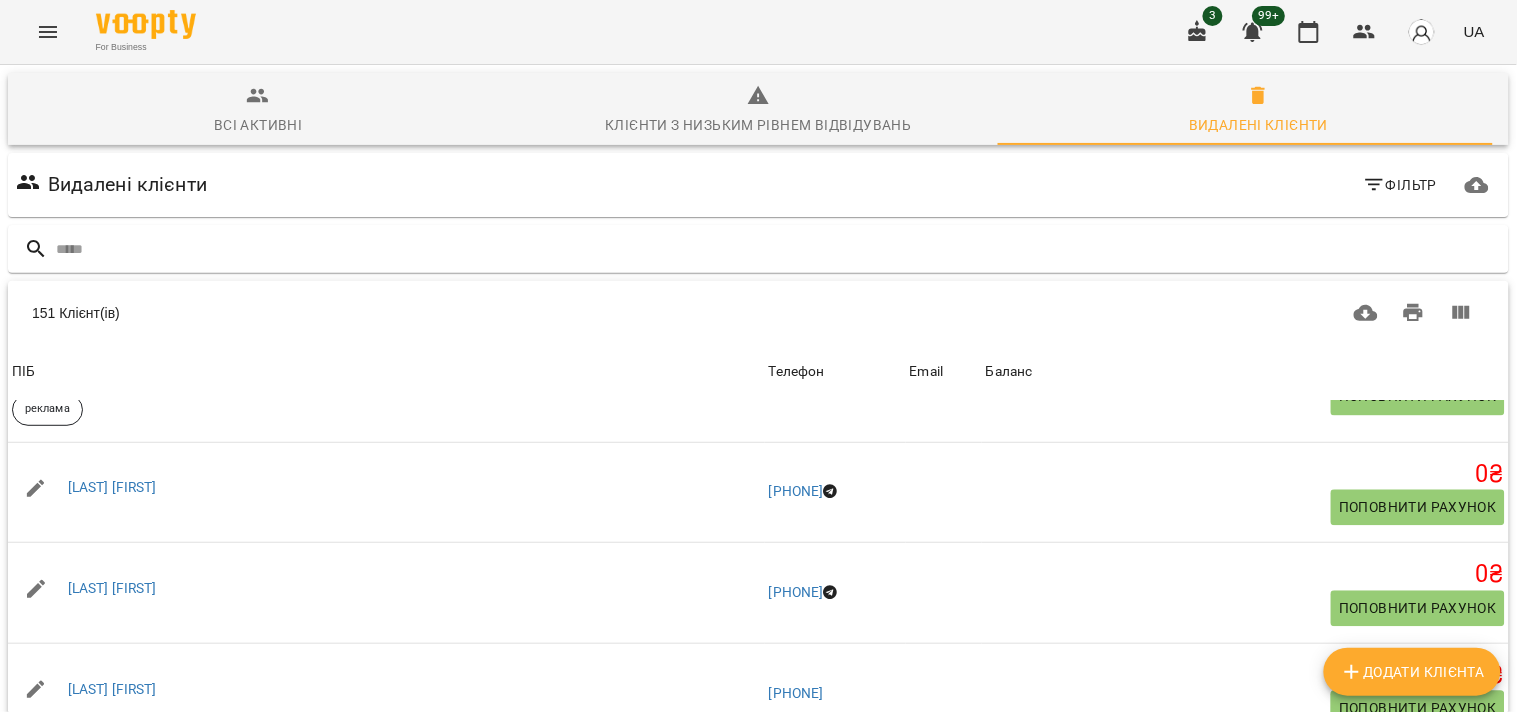 click 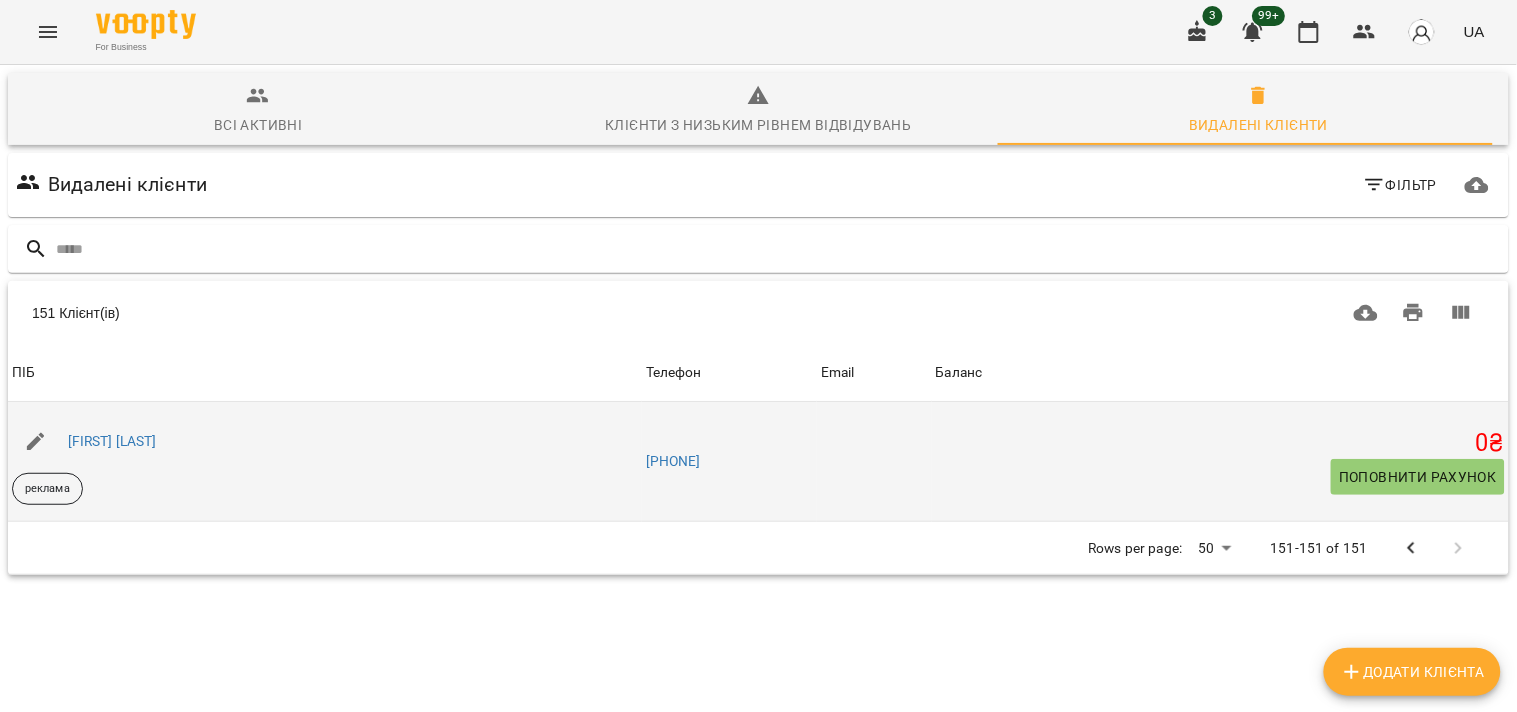 scroll, scrollTop: 0, scrollLeft: 0, axis: both 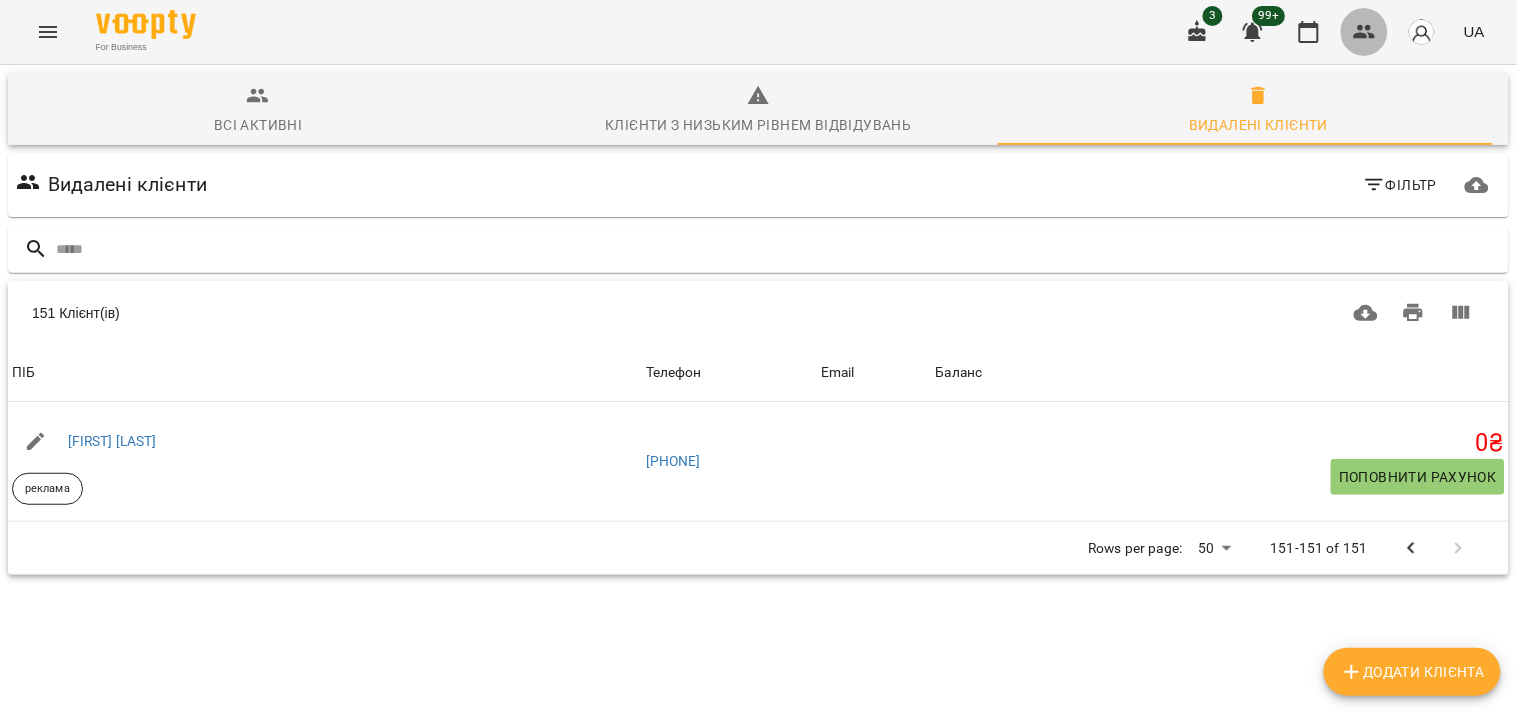 click 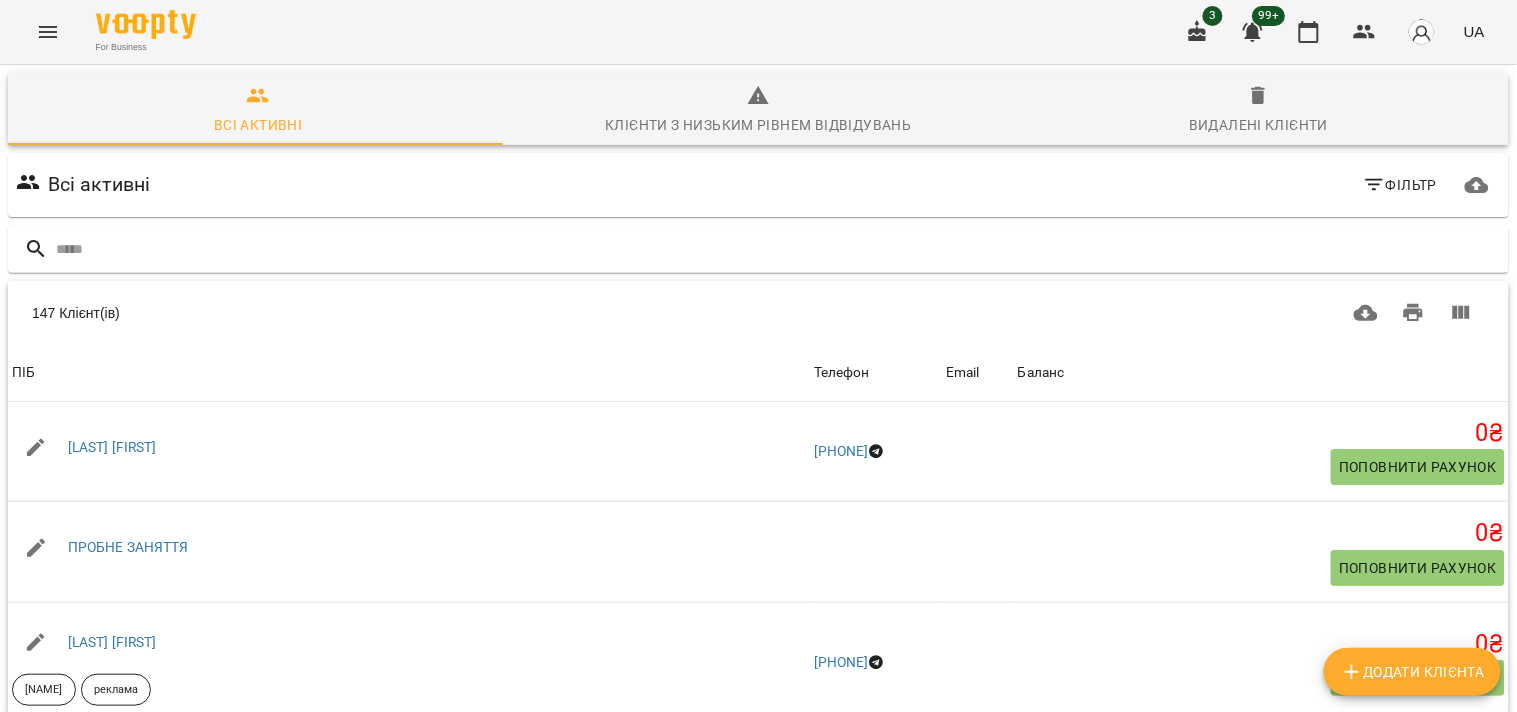 click on "Видалені клієнти" at bounding box center (1259, 109) 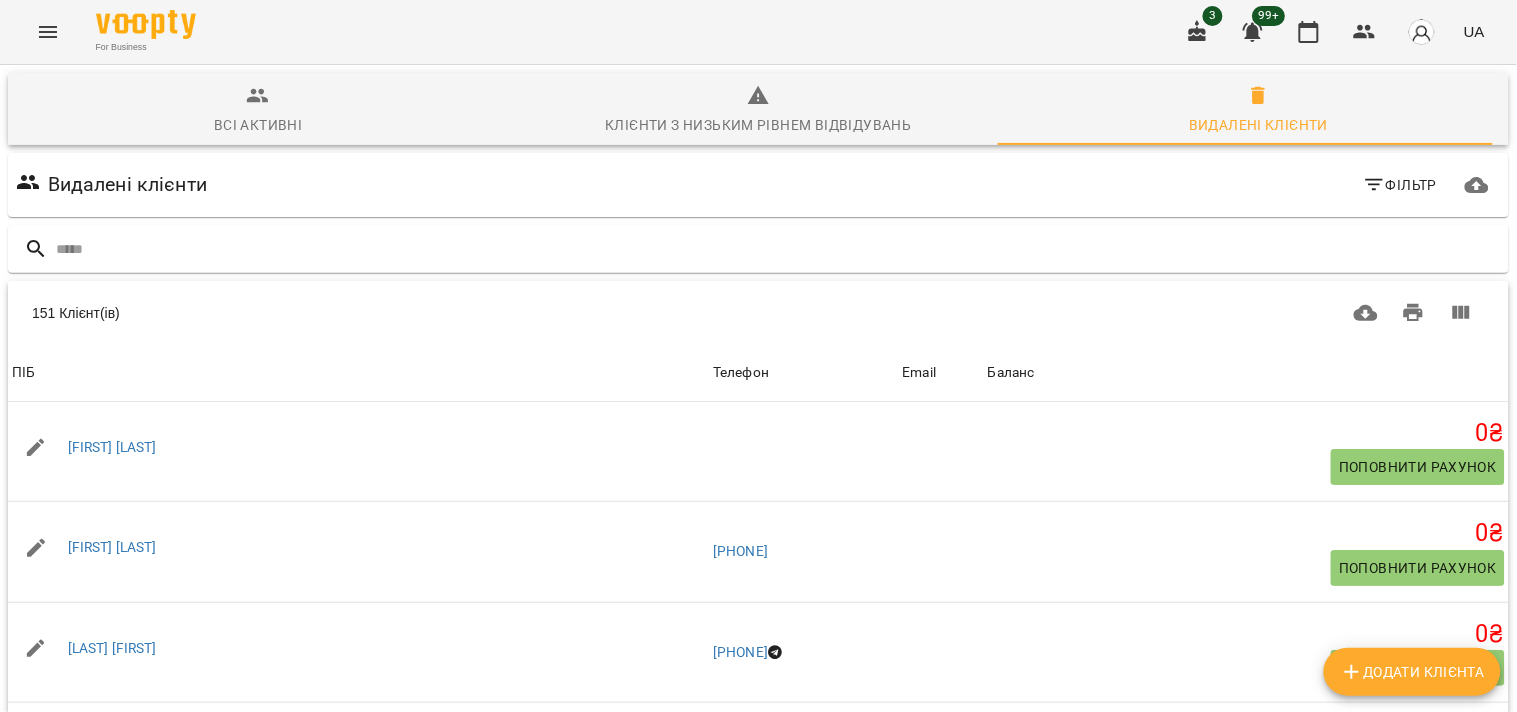 click on "Всі активні" at bounding box center (258, 111) 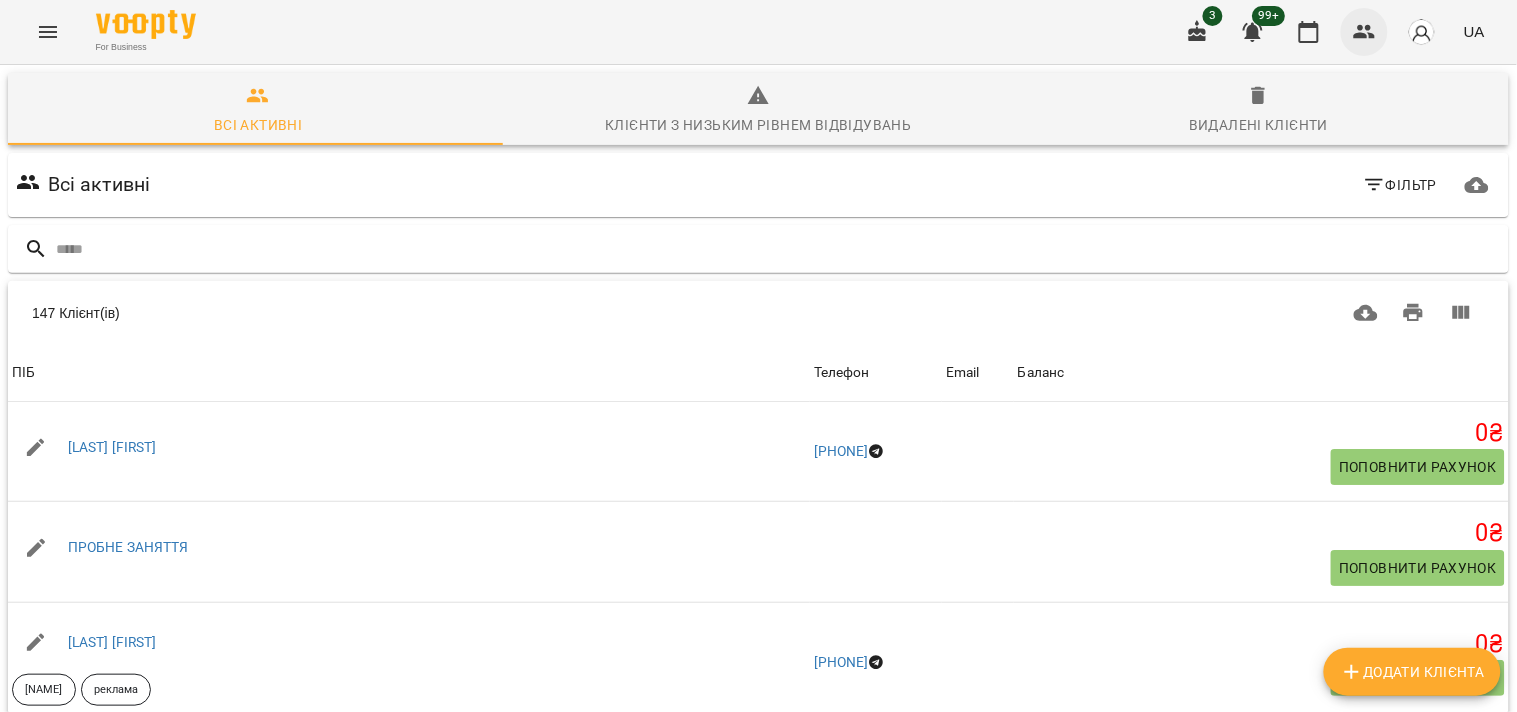 click at bounding box center (1365, 32) 